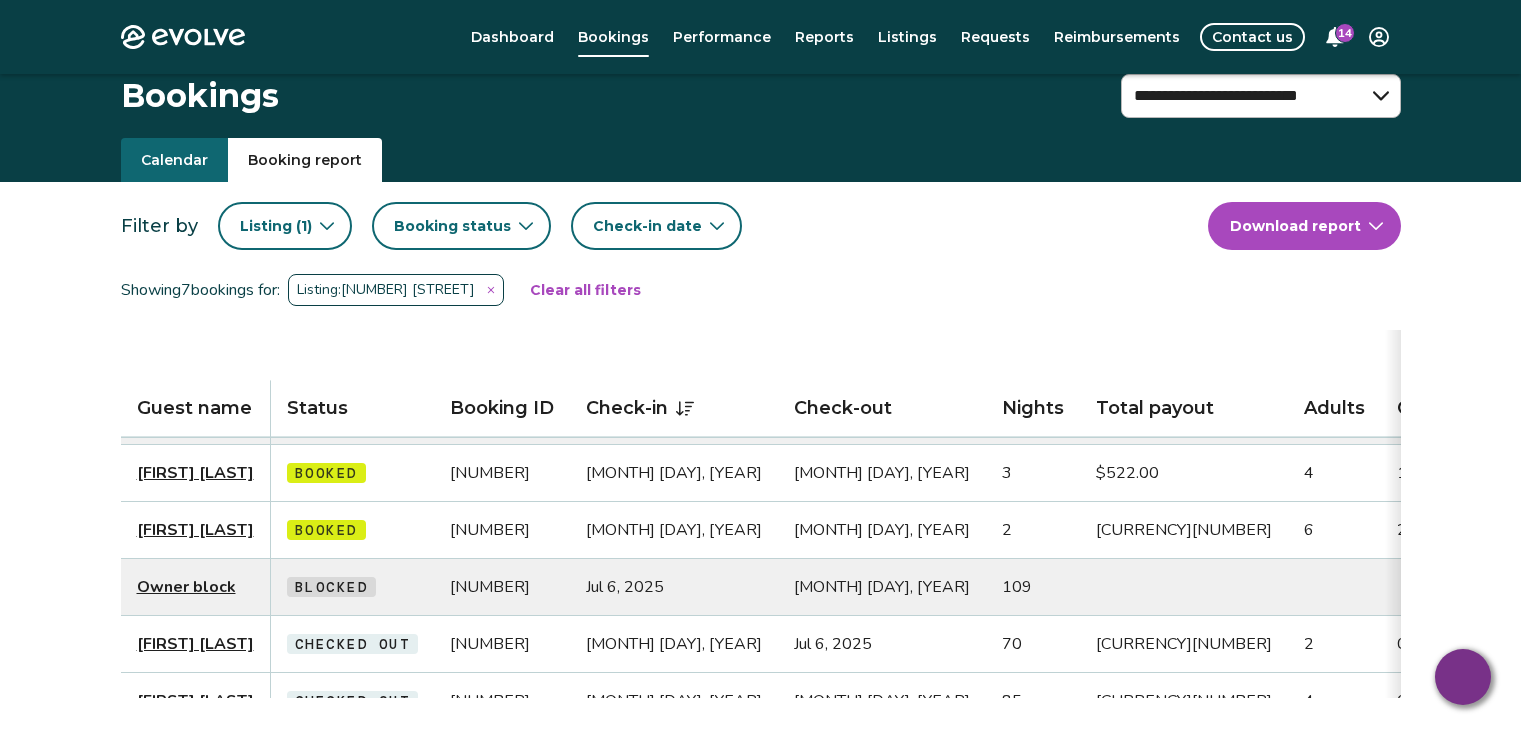 scroll, scrollTop: 304, scrollLeft: 0, axis: vertical 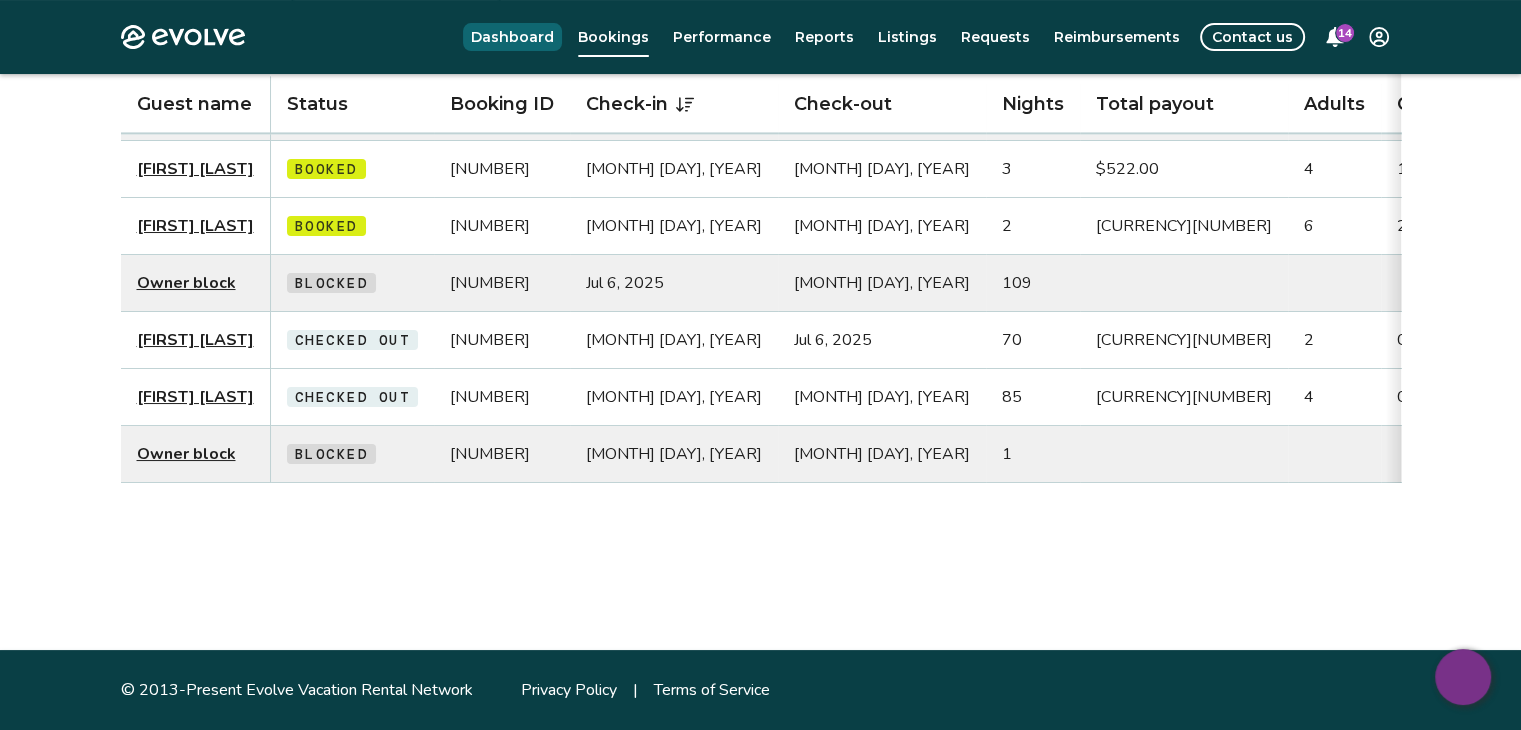 click on "Dashboard" at bounding box center (512, 37) 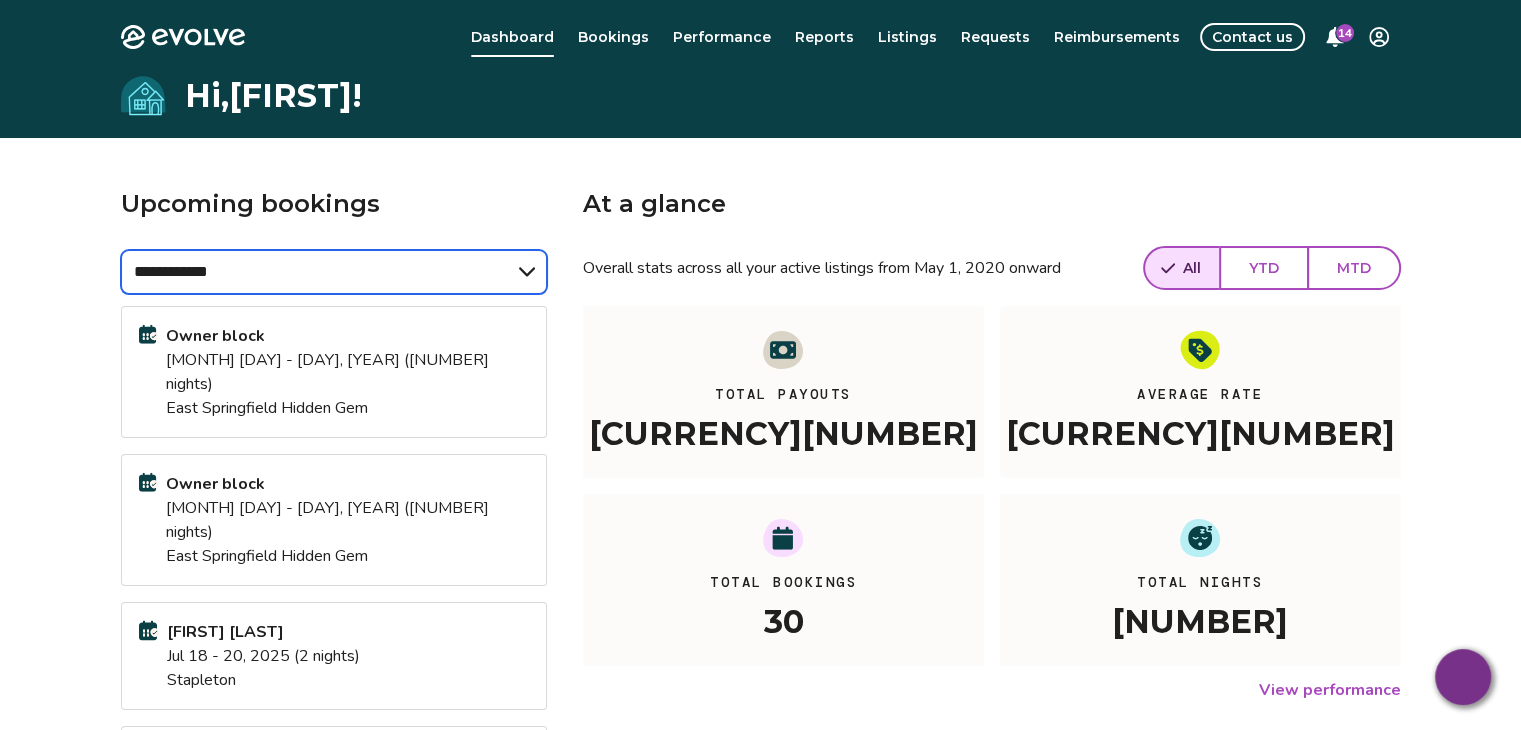 click on "**********" at bounding box center [334, 272] 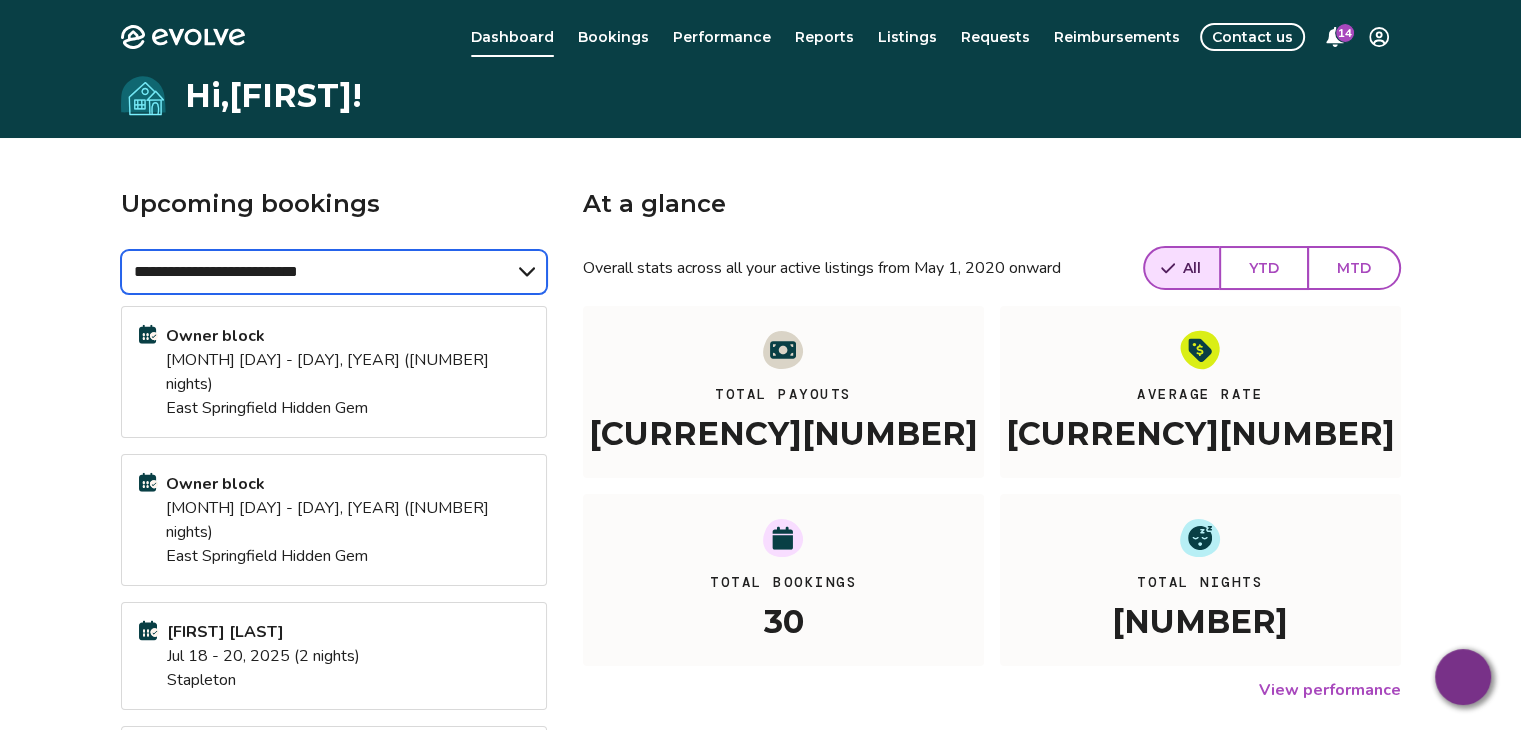 click on "**********" at bounding box center (334, 272) 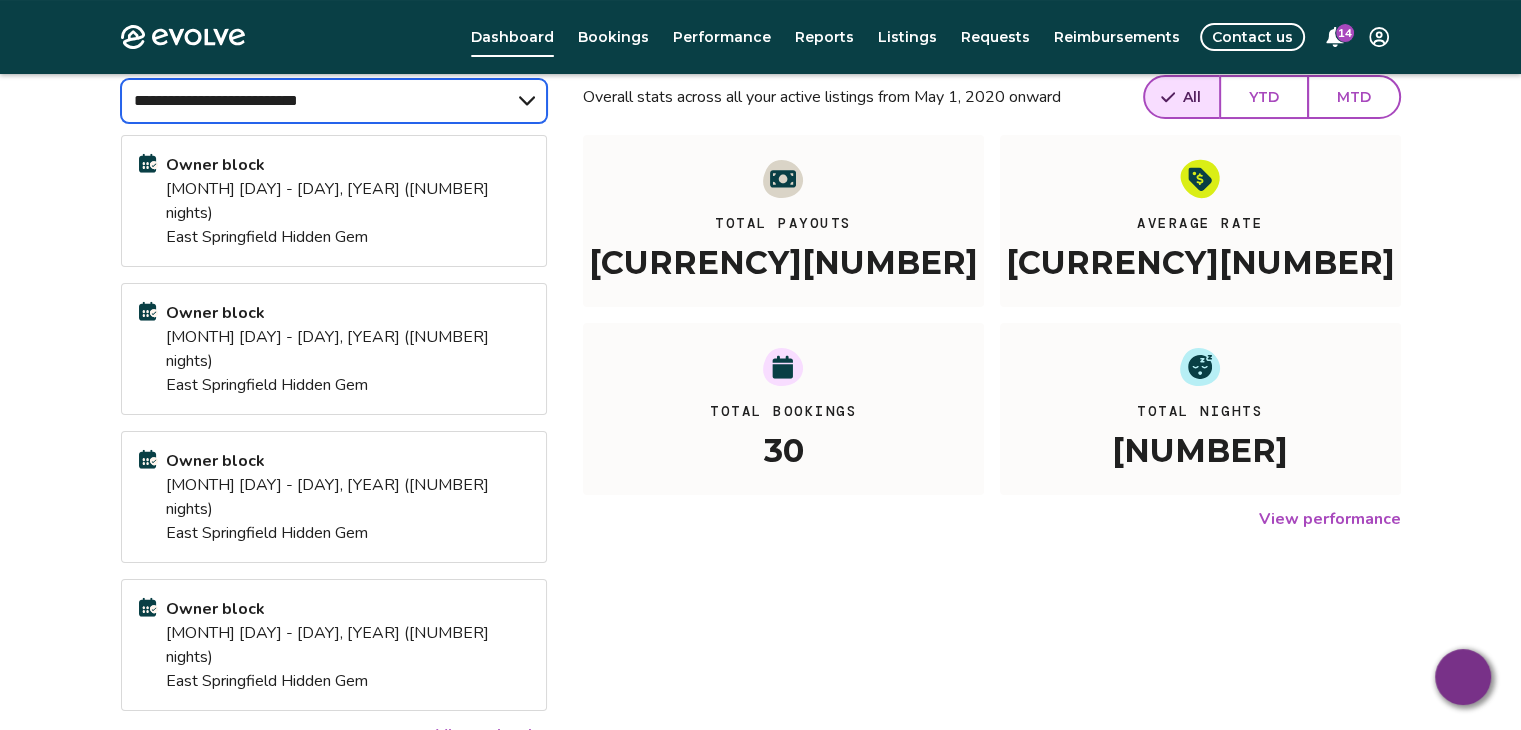 scroll, scrollTop: 180, scrollLeft: 0, axis: vertical 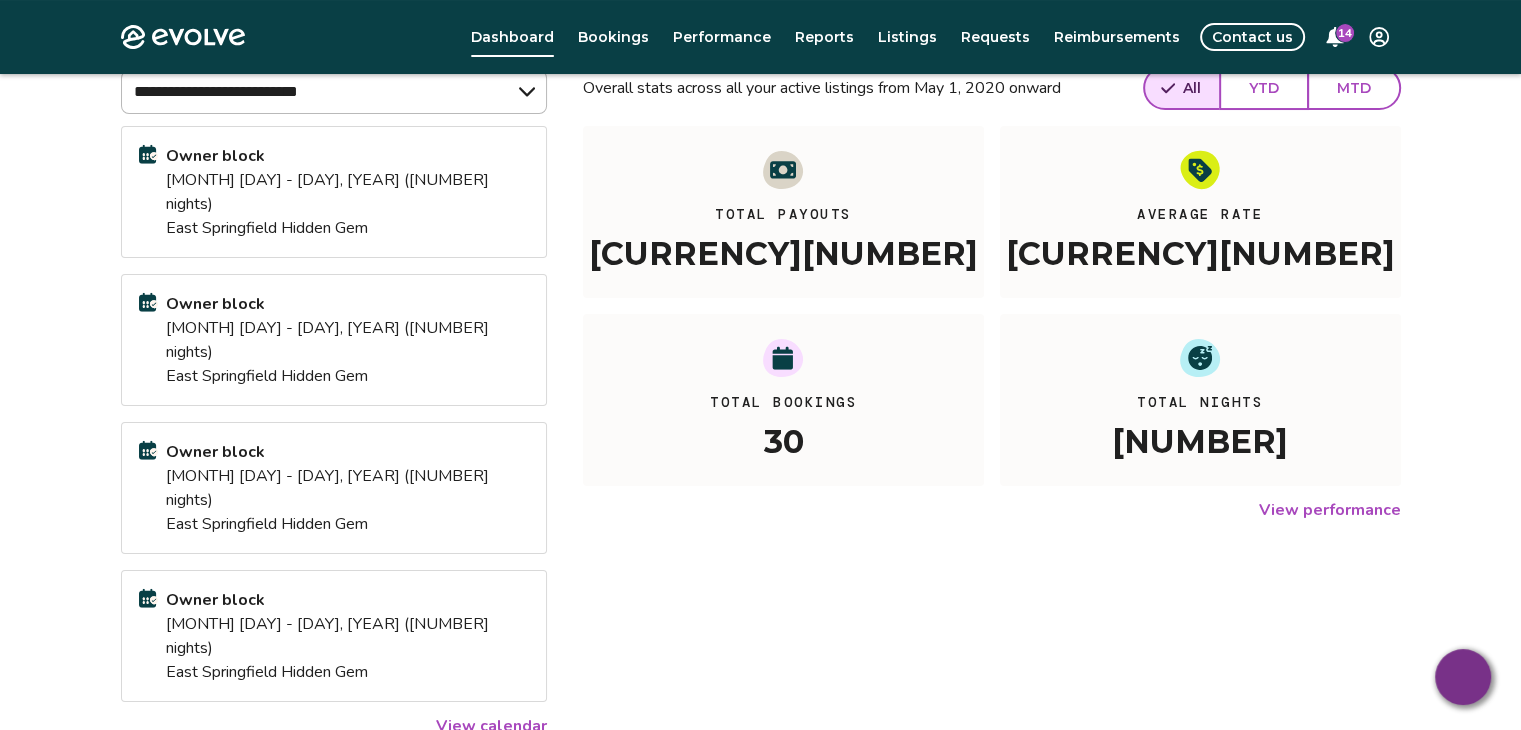 click on "View calendar" at bounding box center [491, 726] 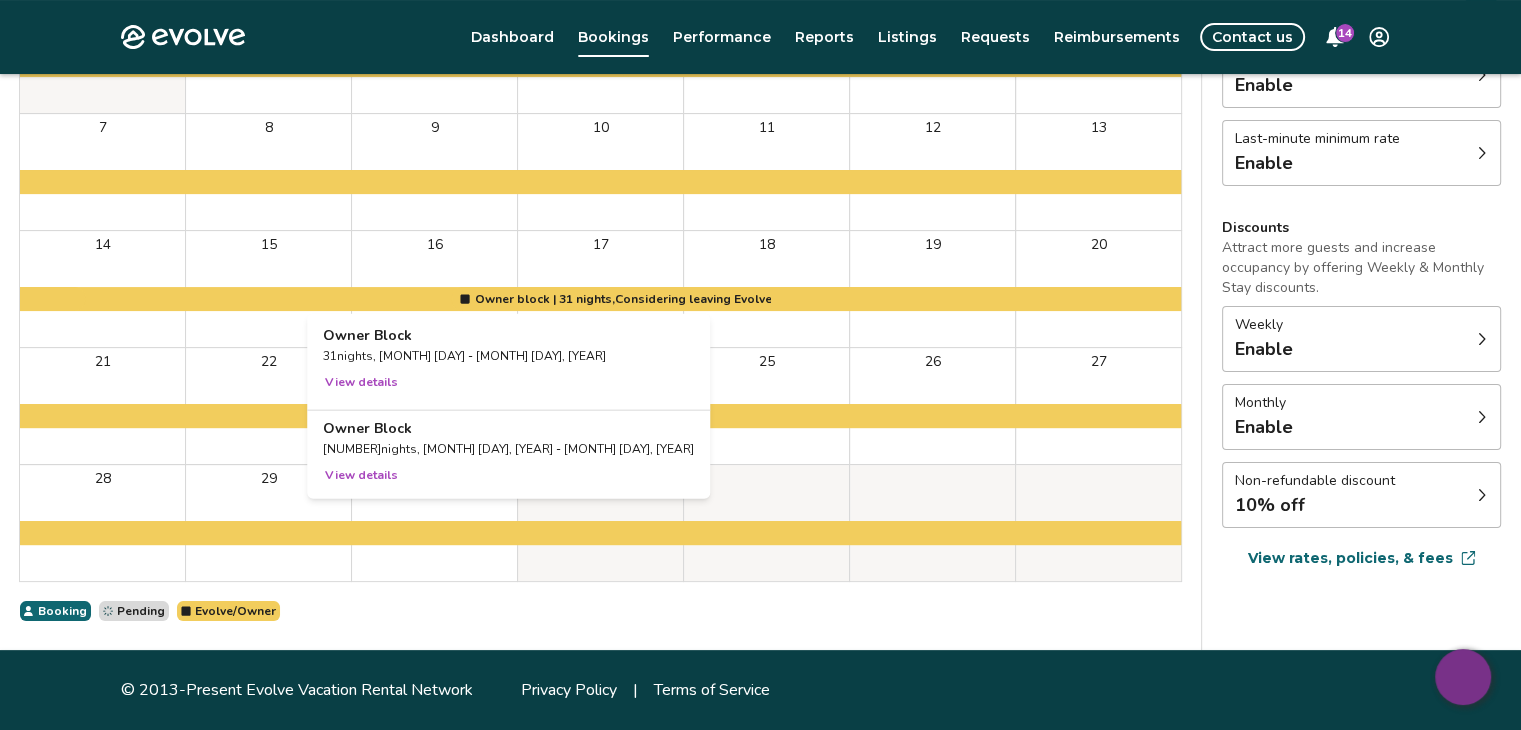 scroll, scrollTop: 0, scrollLeft: 0, axis: both 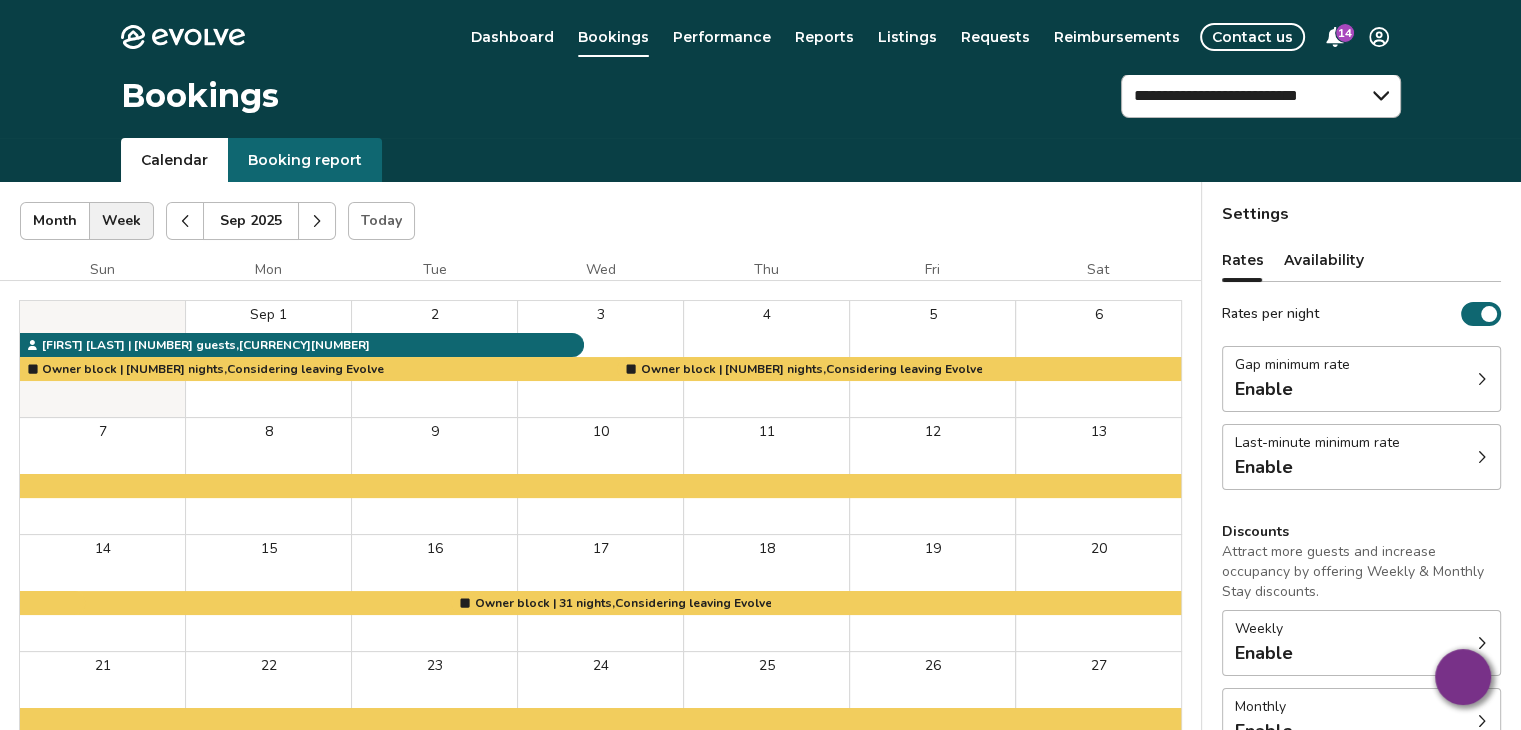 click 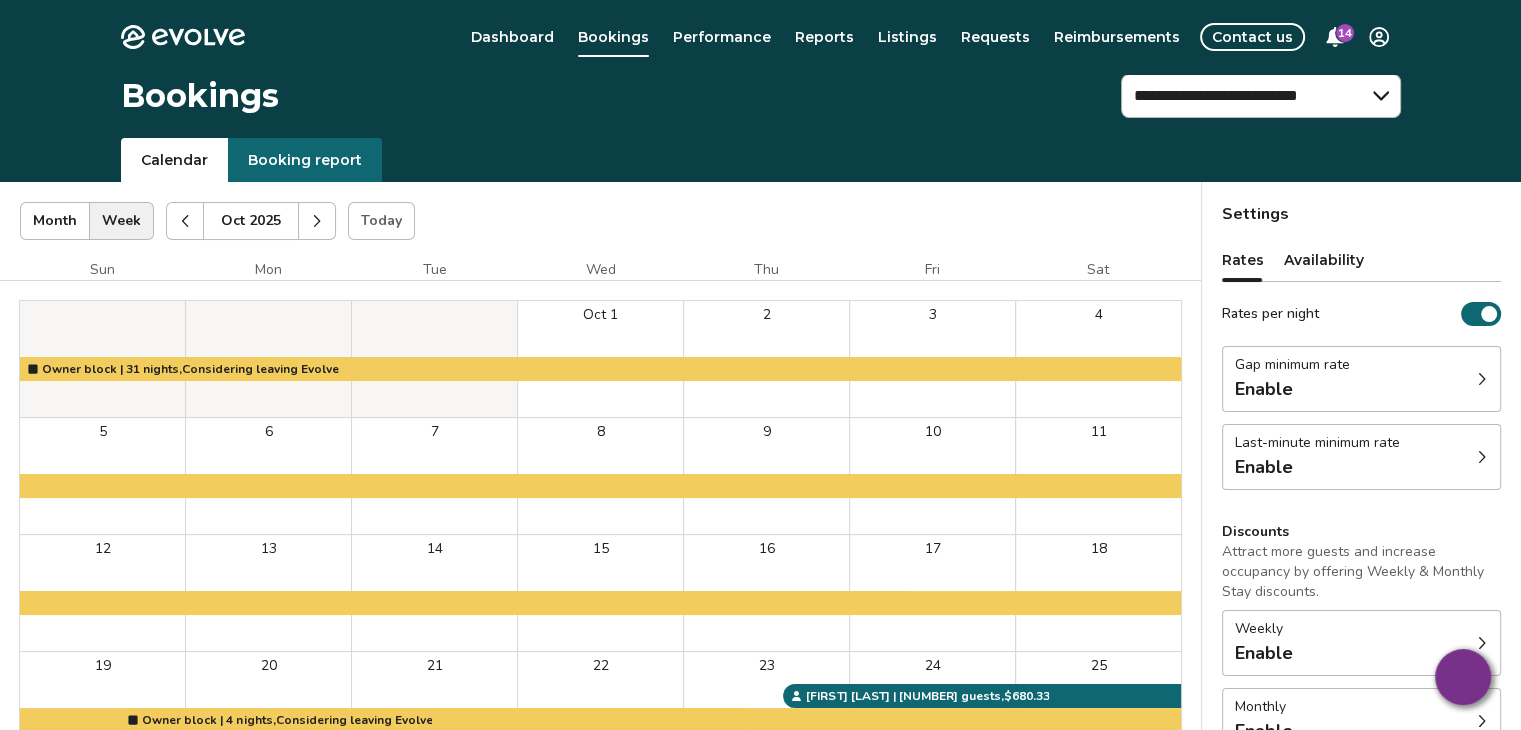 click on "[MONTH] [YEAR]  | Views Month Week [MONTH] [YEAR] Today Settings" at bounding box center [600, 221] 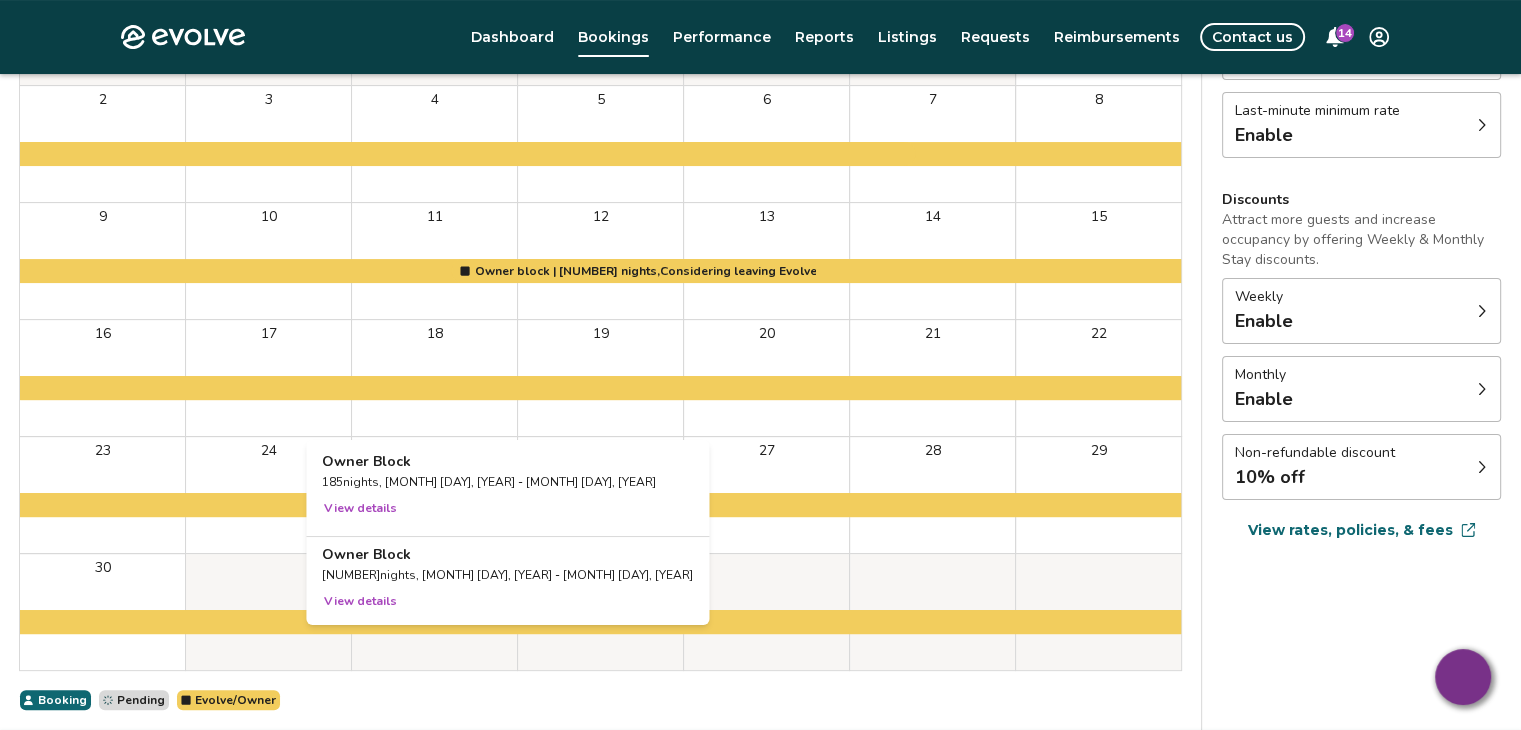 scroll, scrollTop: 0, scrollLeft: 0, axis: both 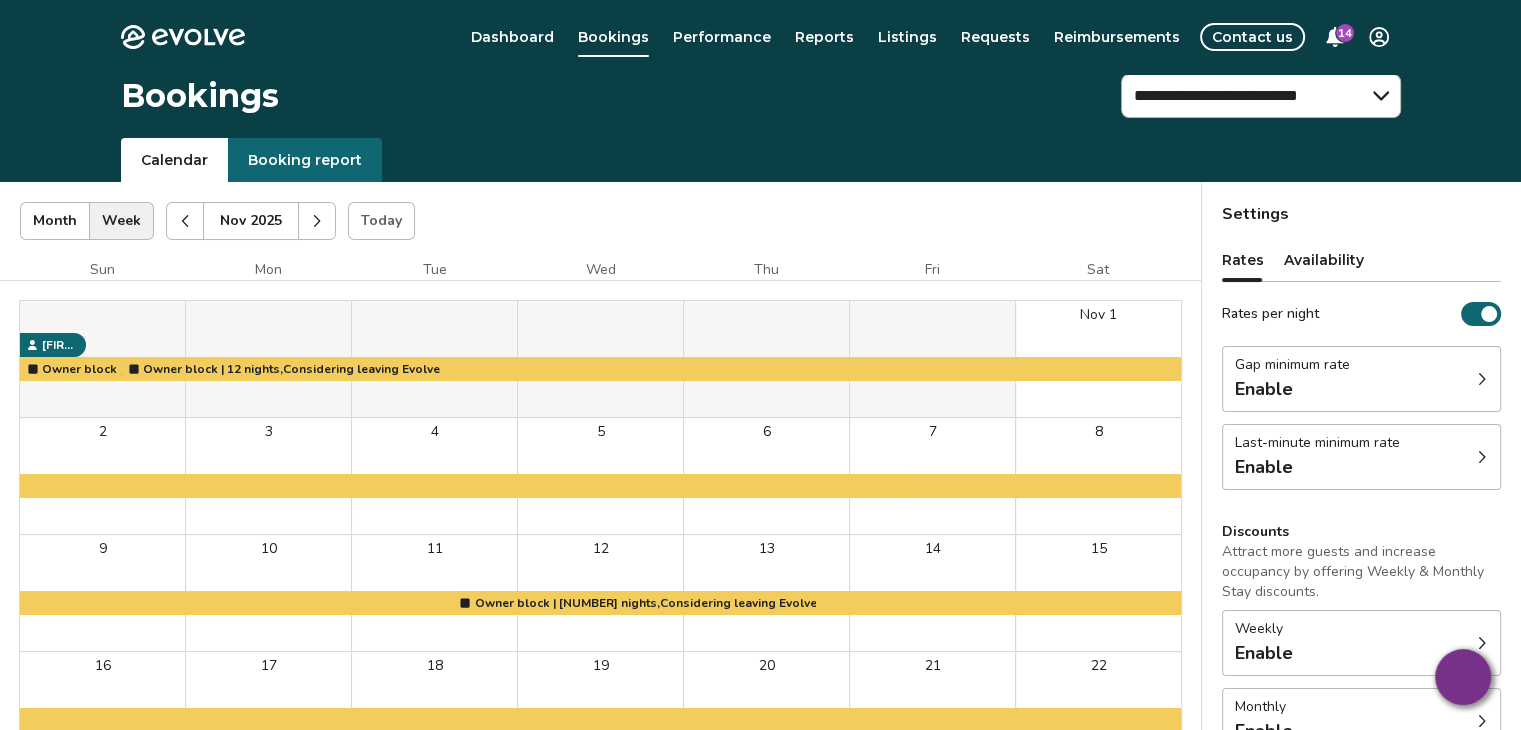 click at bounding box center (317, 221) 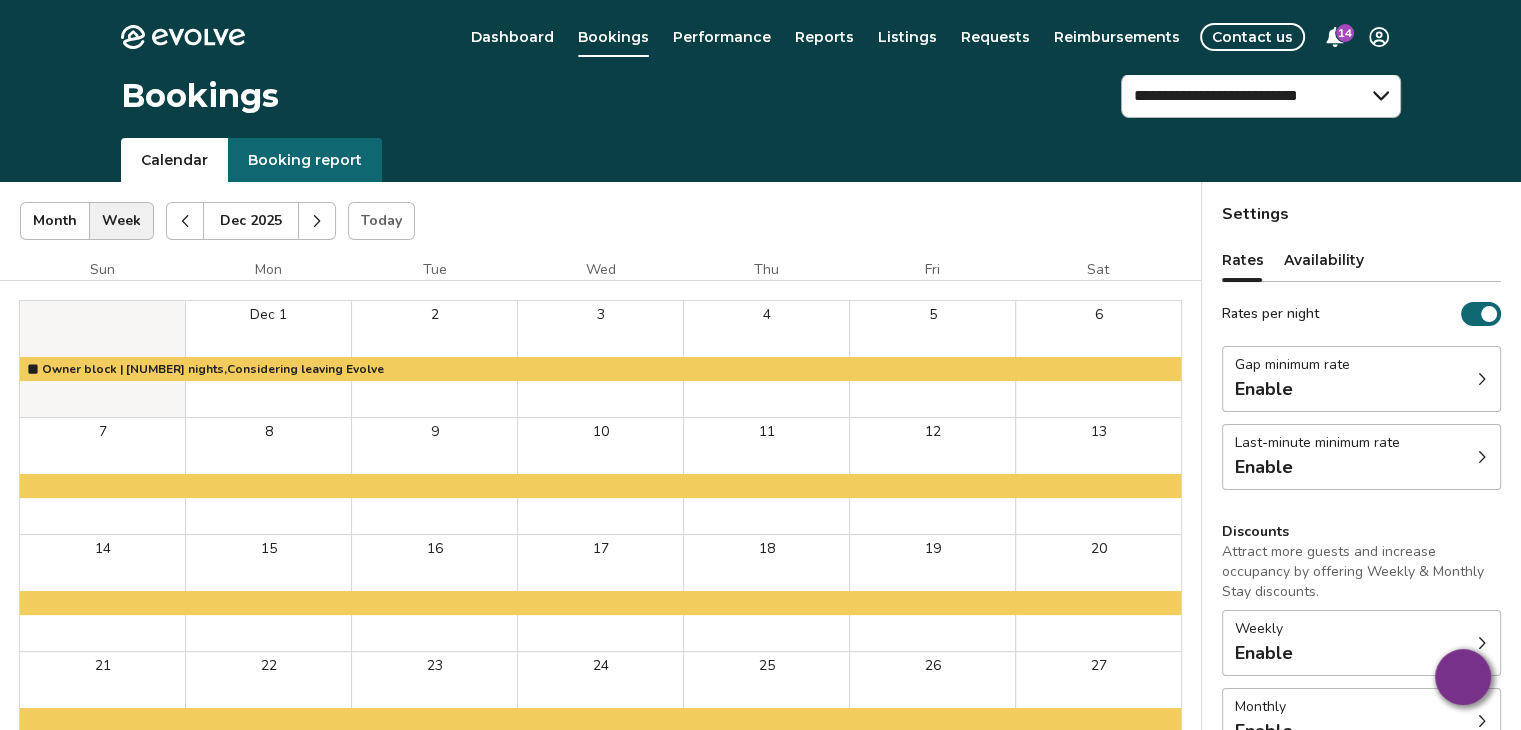 click at bounding box center [185, 221] 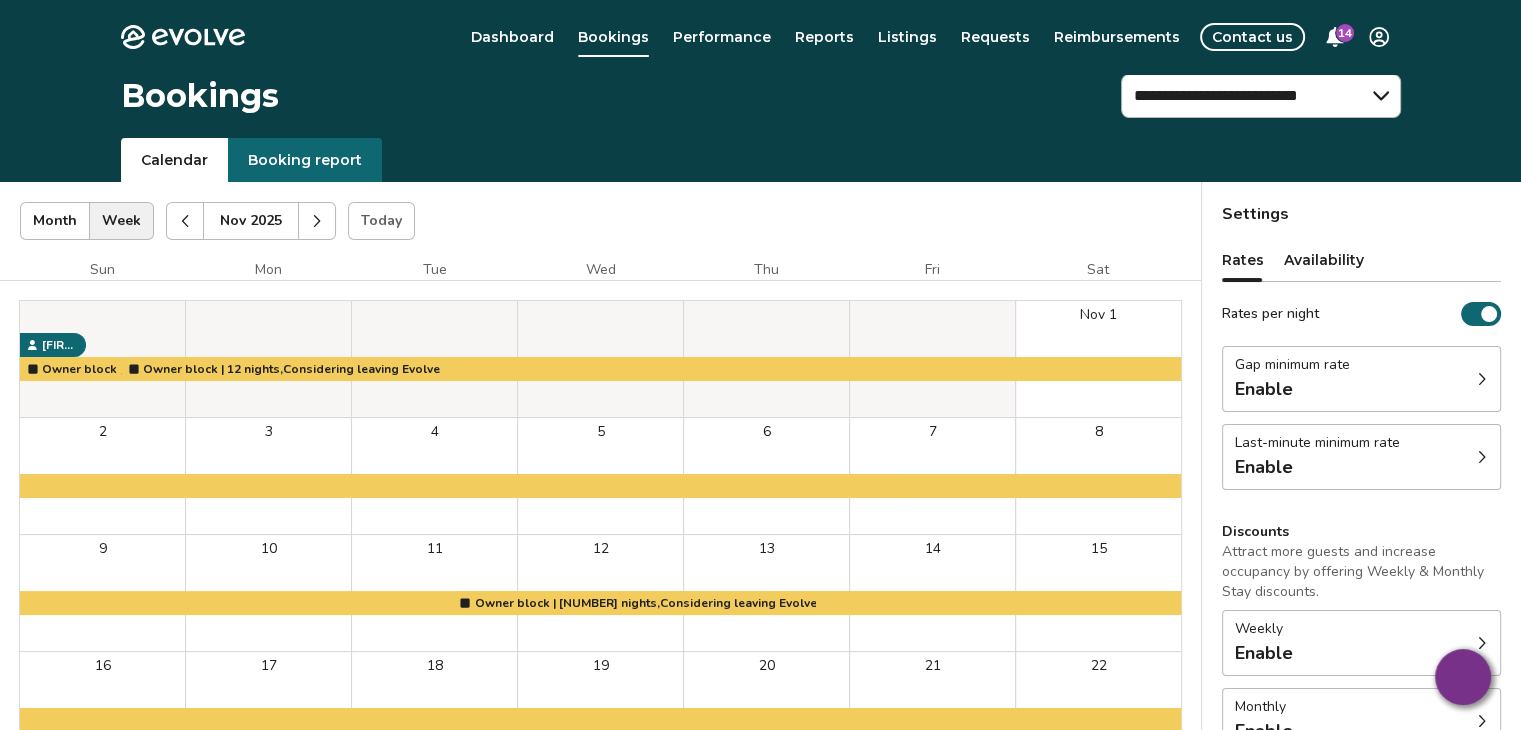 click at bounding box center (185, 221) 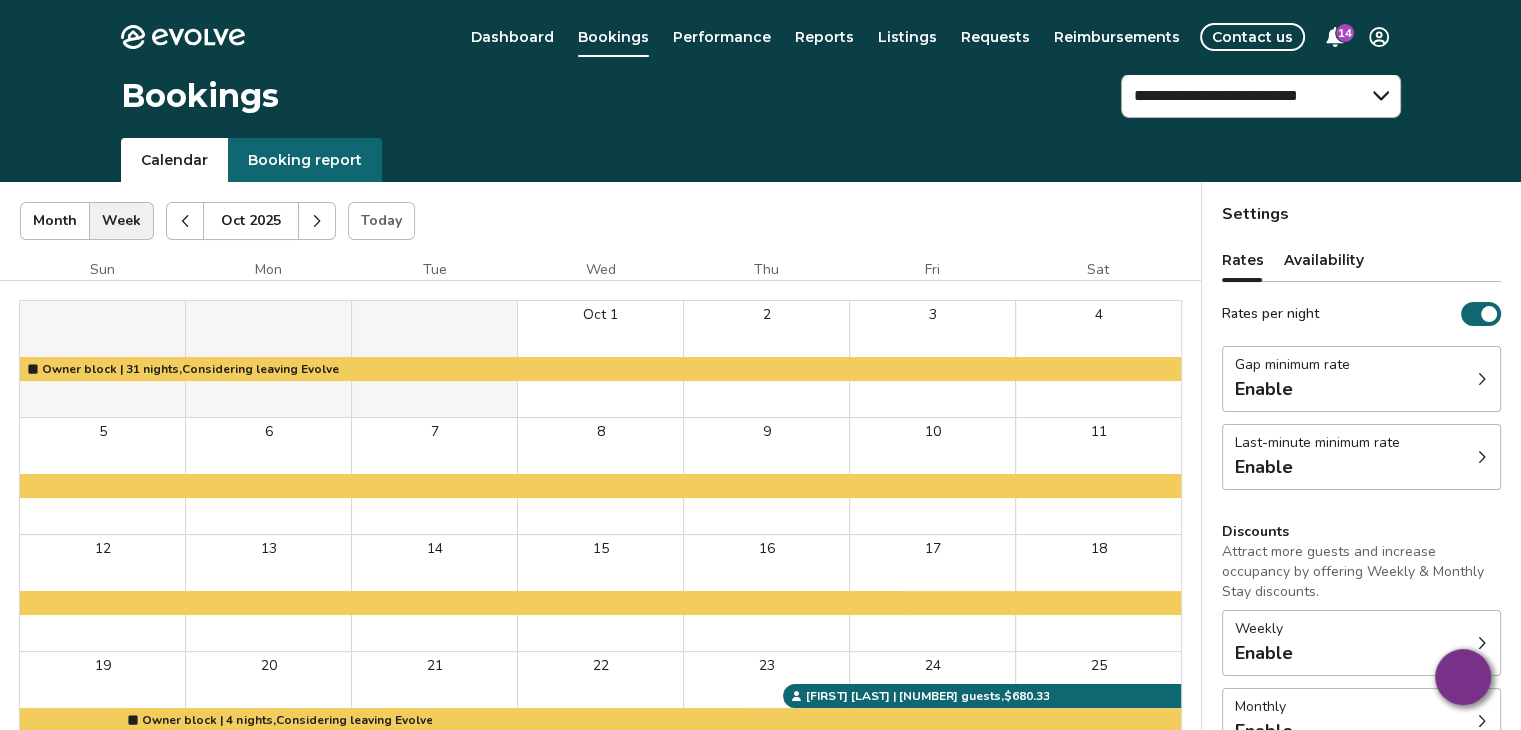 click at bounding box center (185, 221) 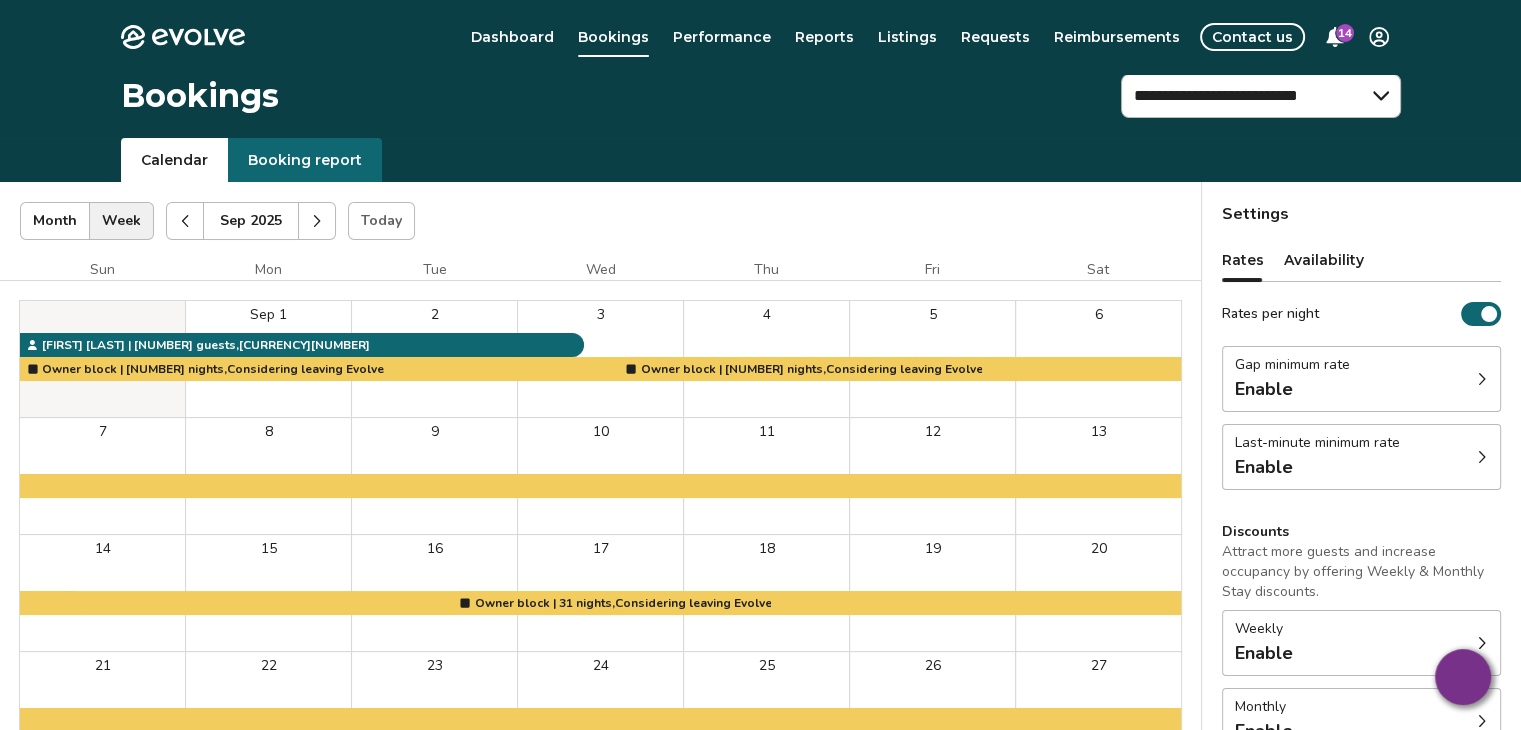 click at bounding box center (185, 221) 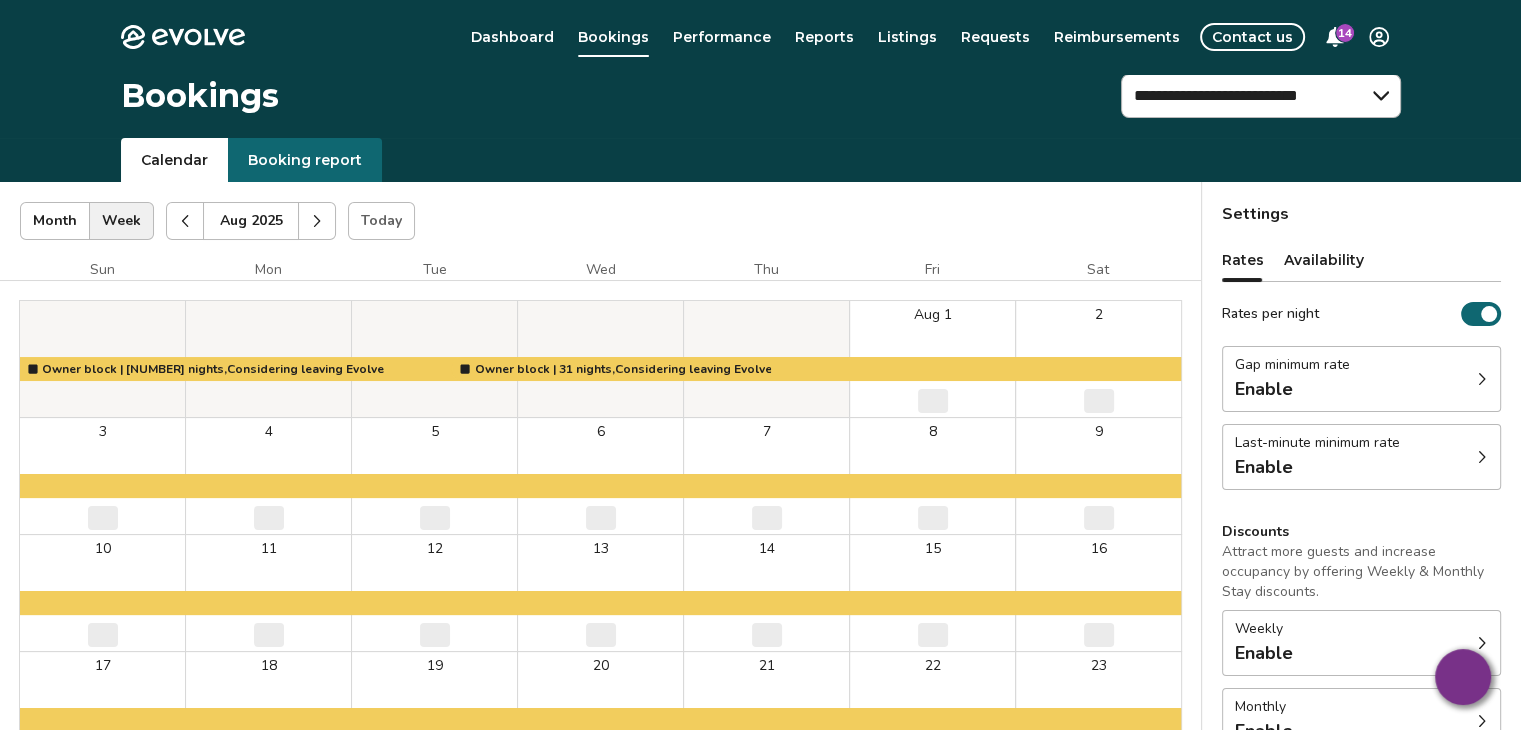 click at bounding box center [185, 221] 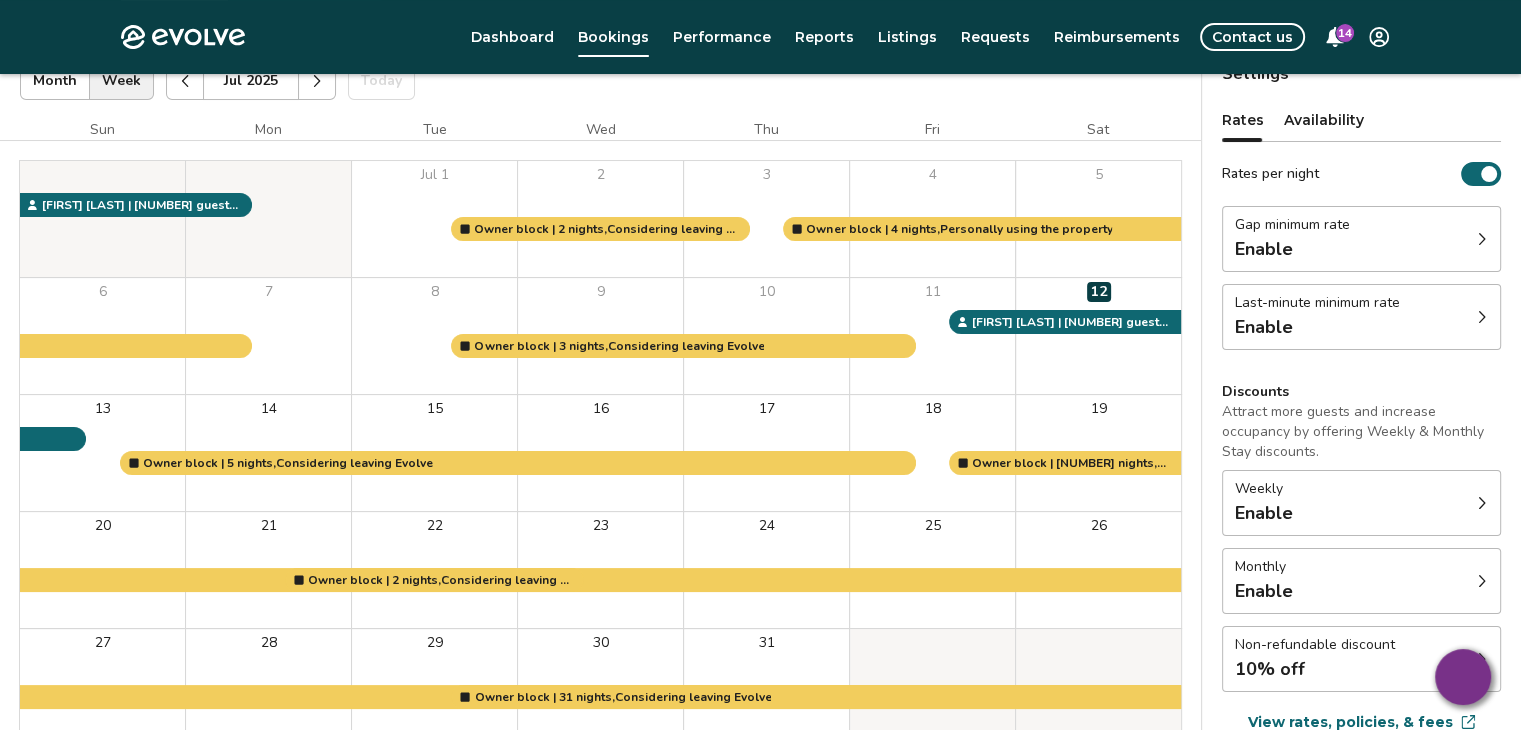 scroll, scrollTop: 0, scrollLeft: 0, axis: both 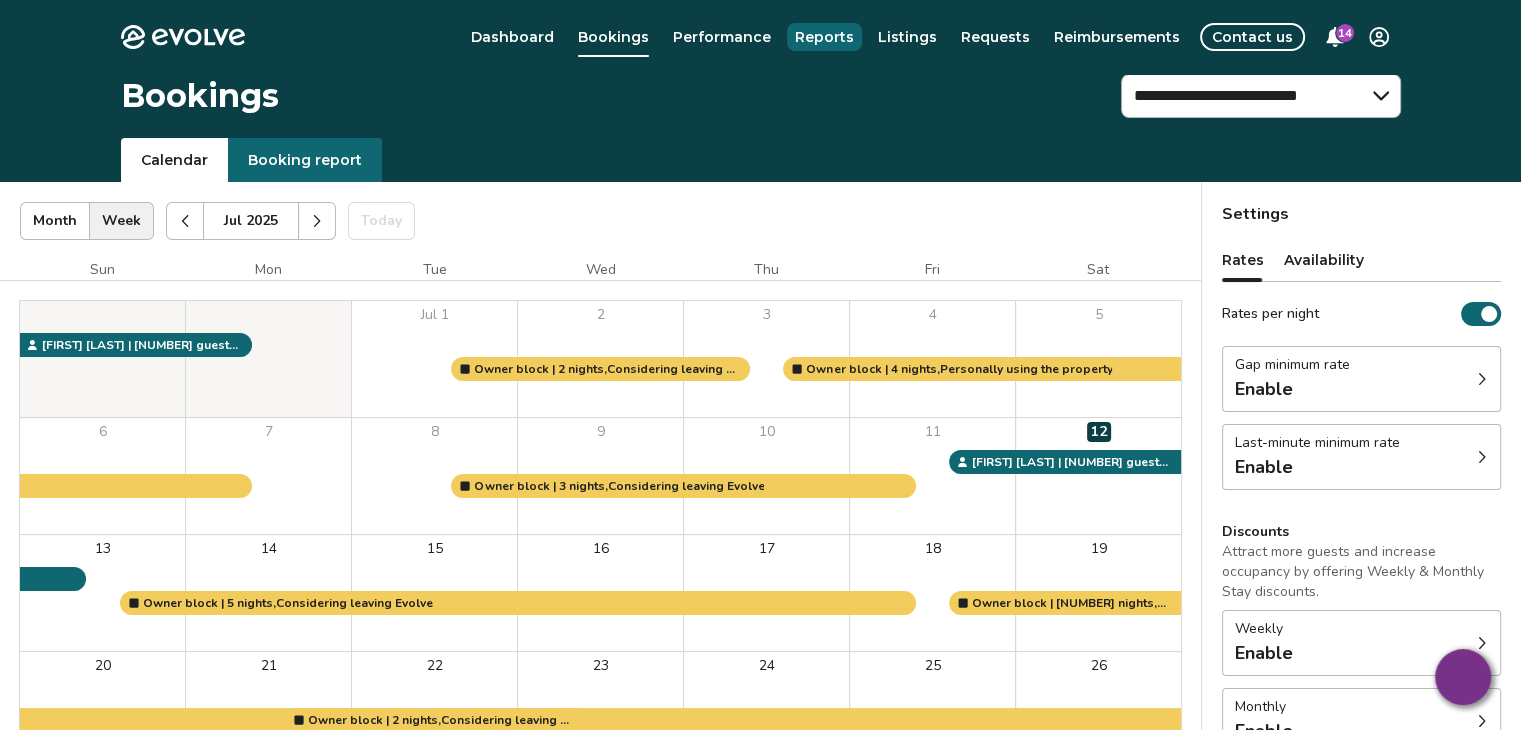 click on "Reports" at bounding box center [824, 37] 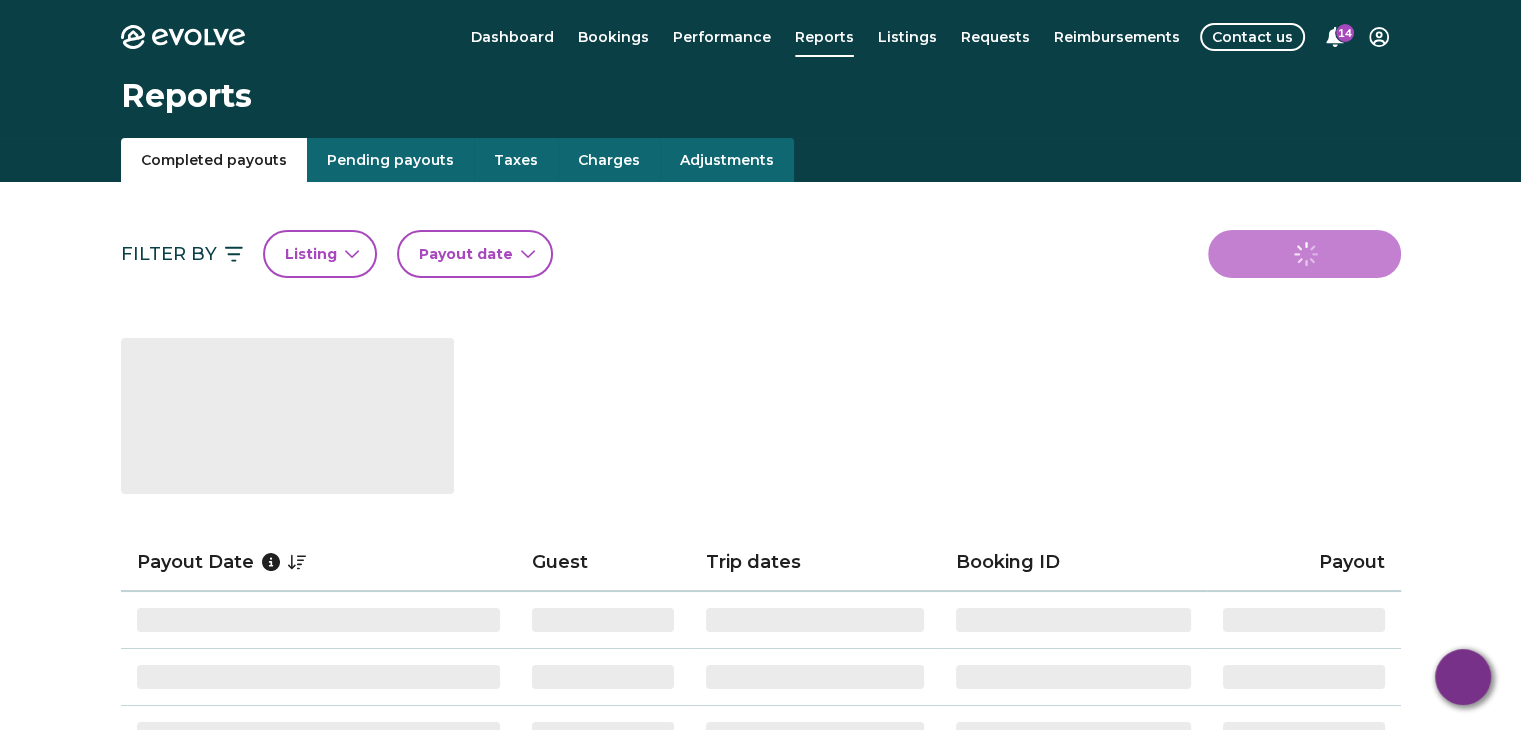 click on "Pending payouts" at bounding box center (390, 160) 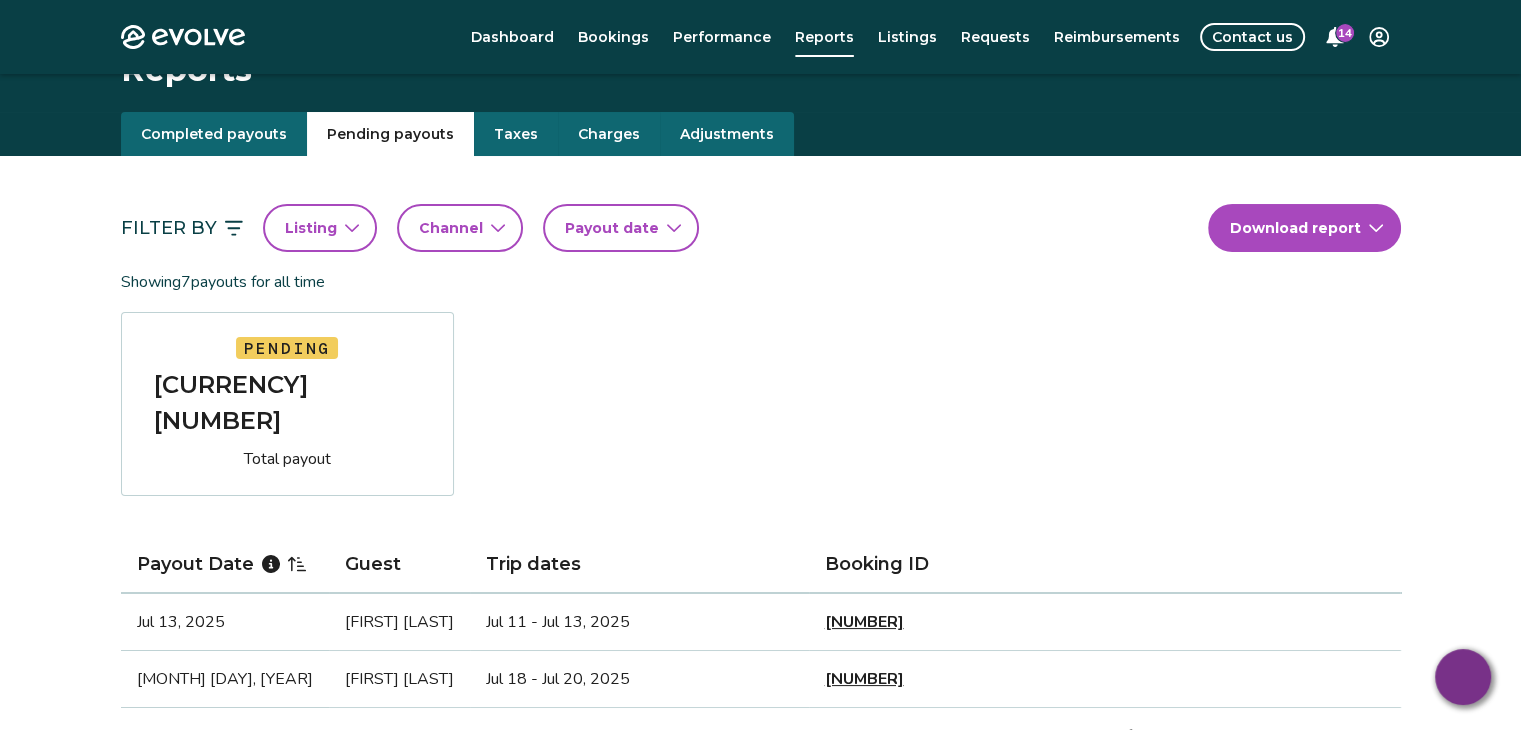 scroll, scrollTop: 0, scrollLeft: 0, axis: both 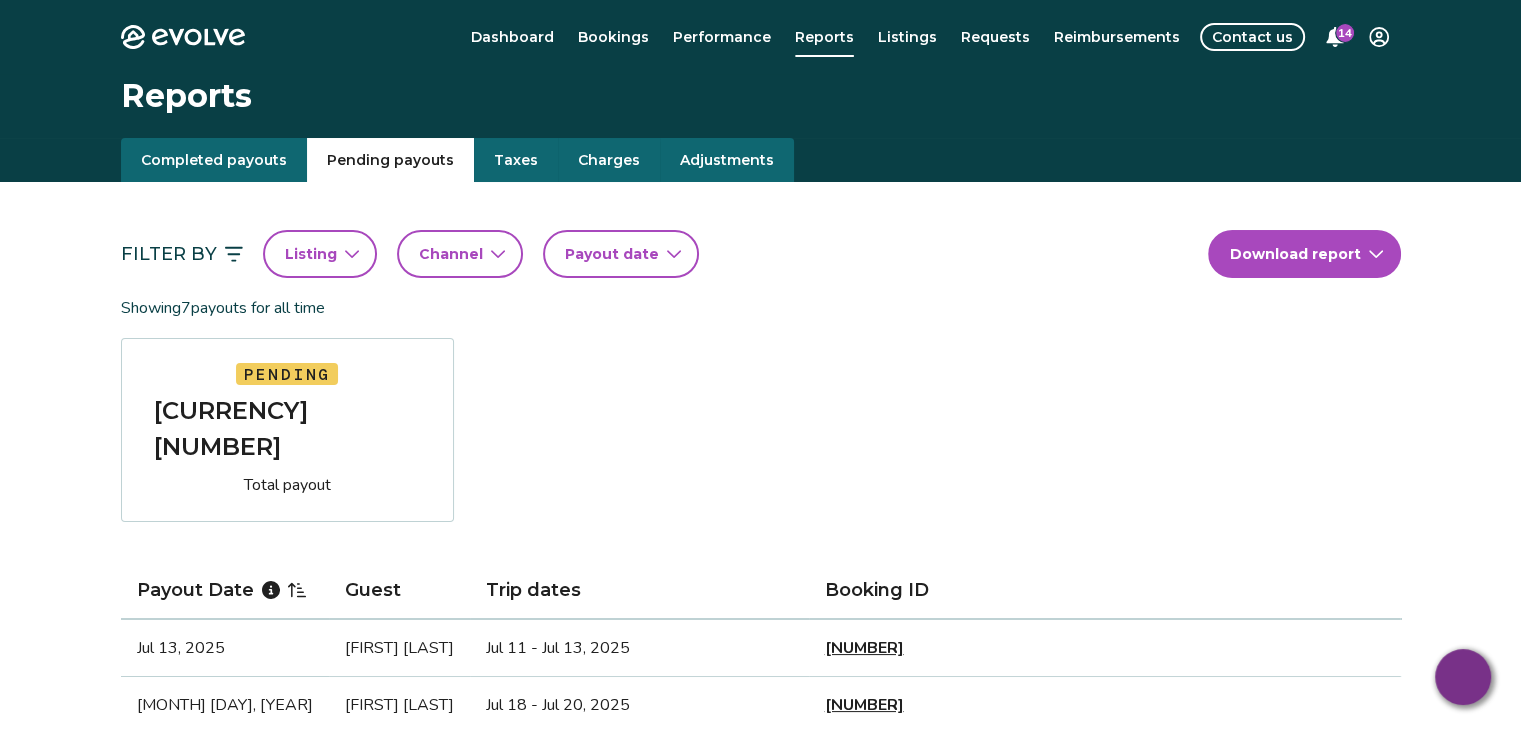 click 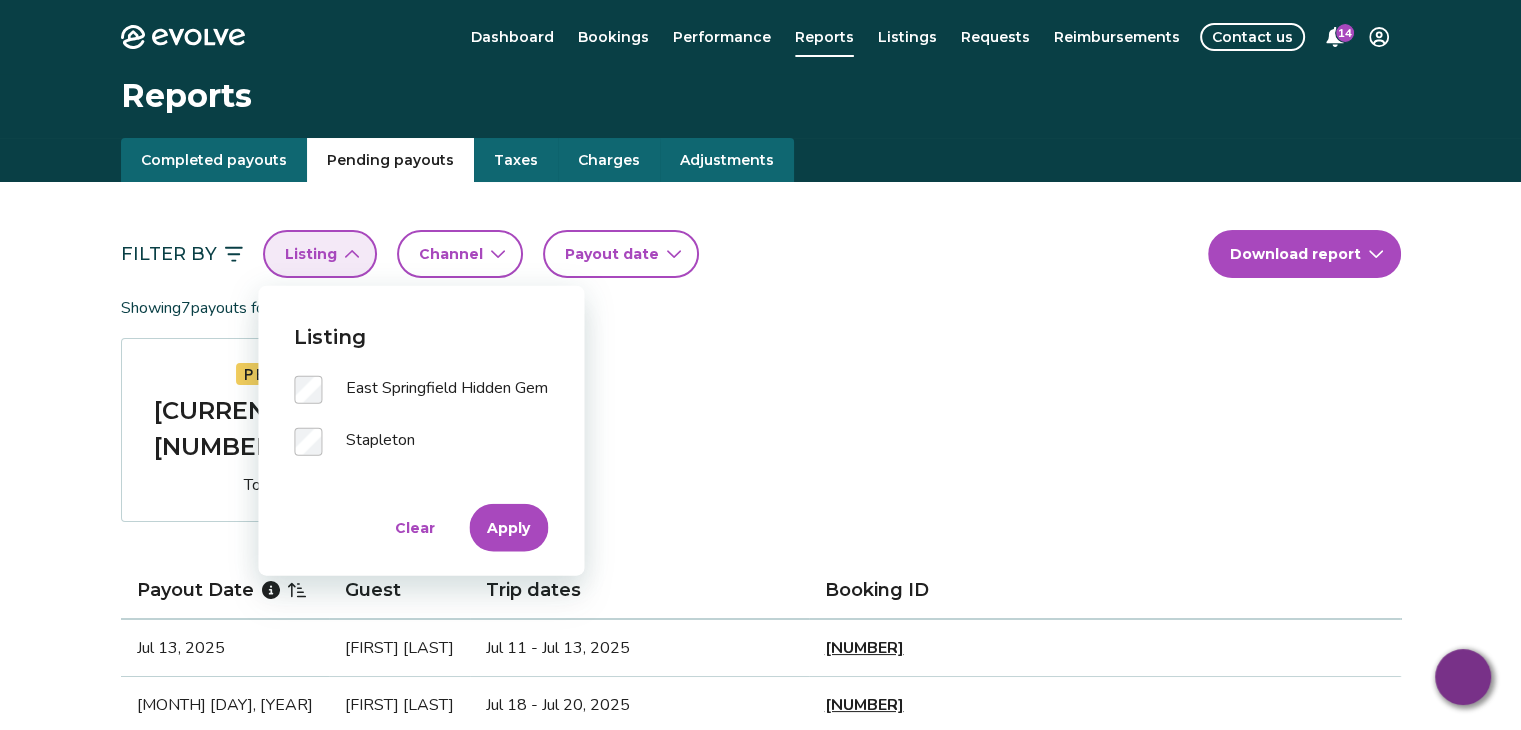 click on "Clear Apply" at bounding box center (421, 528) 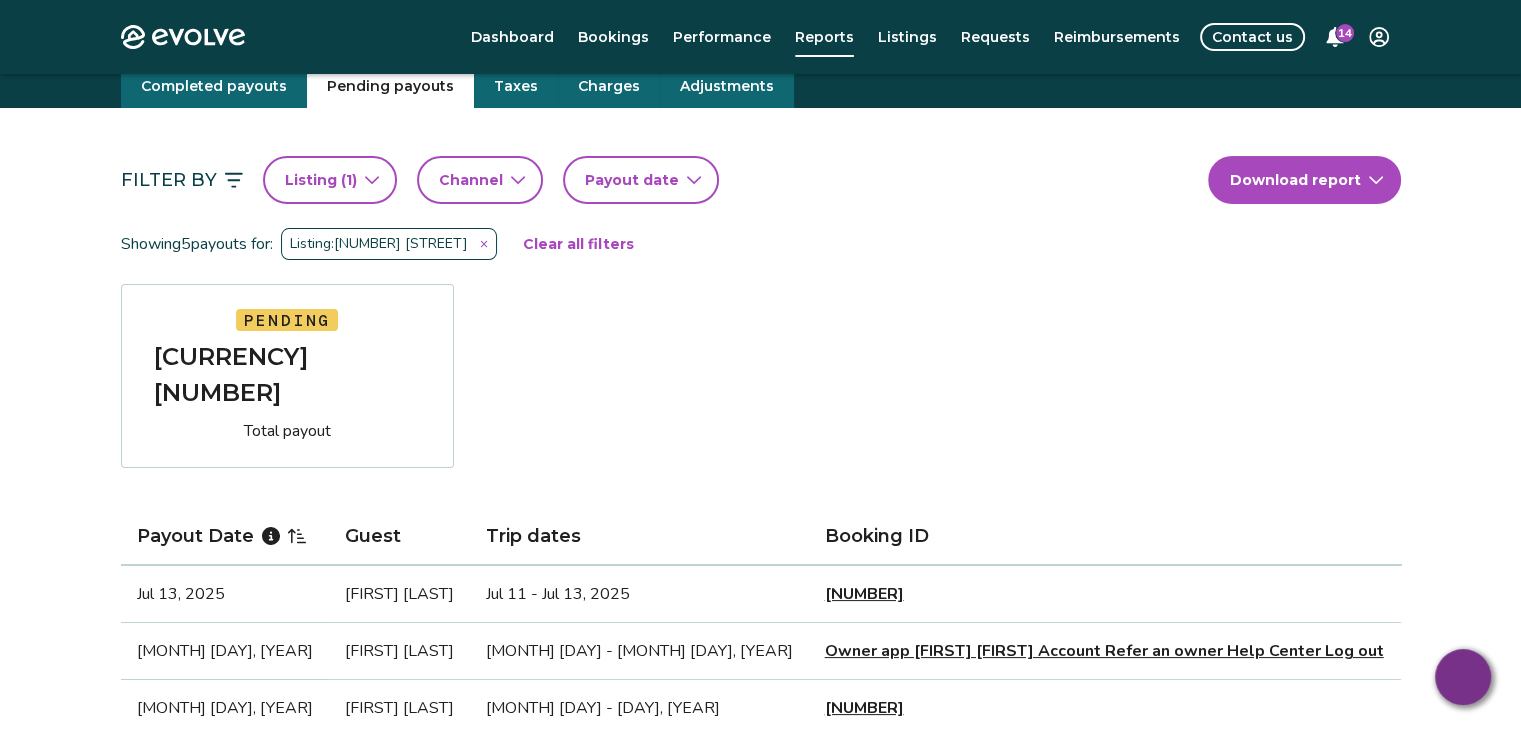 scroll, scrollTop: 84, scrollLeft: 0, axis: vertical 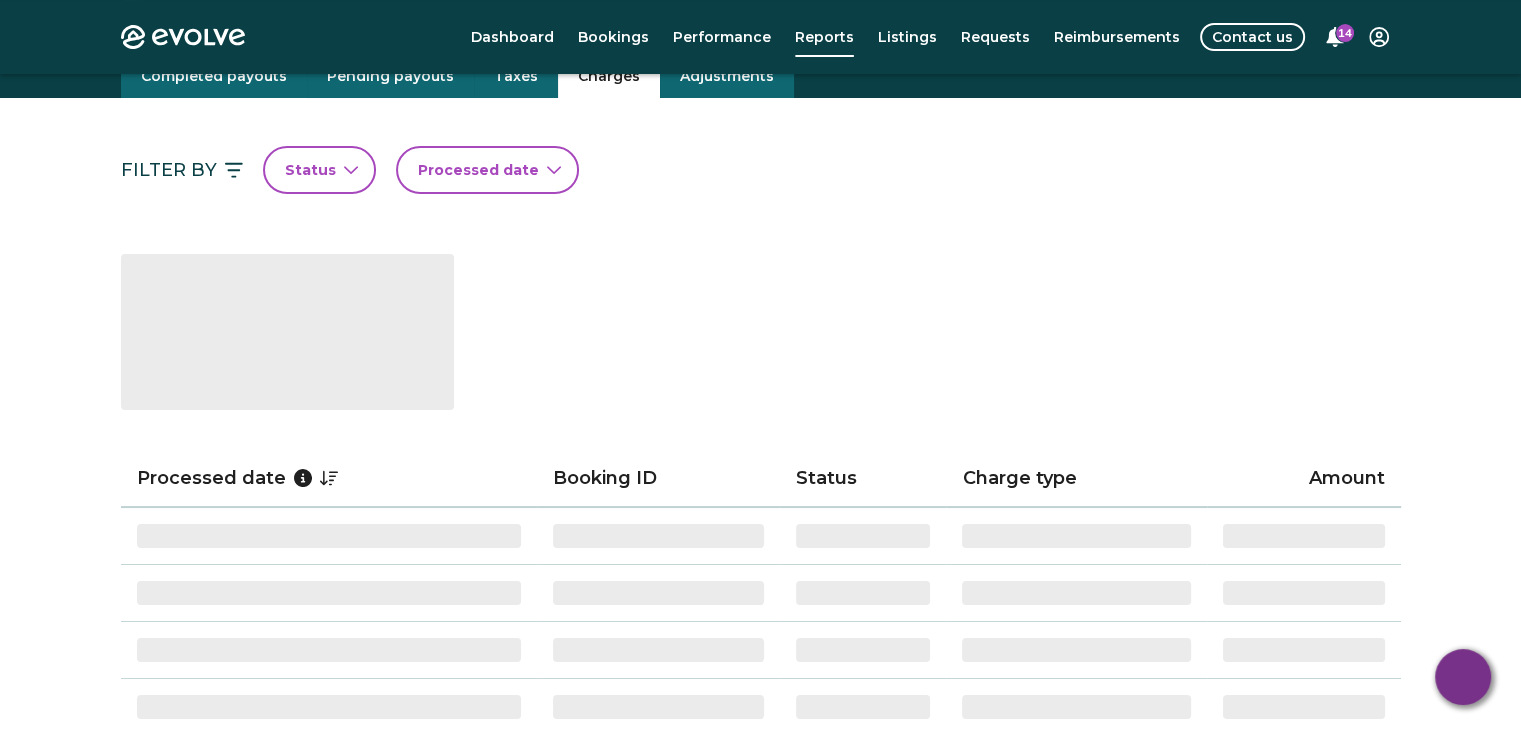 click on "Charges" at bounding box center (609, 76) 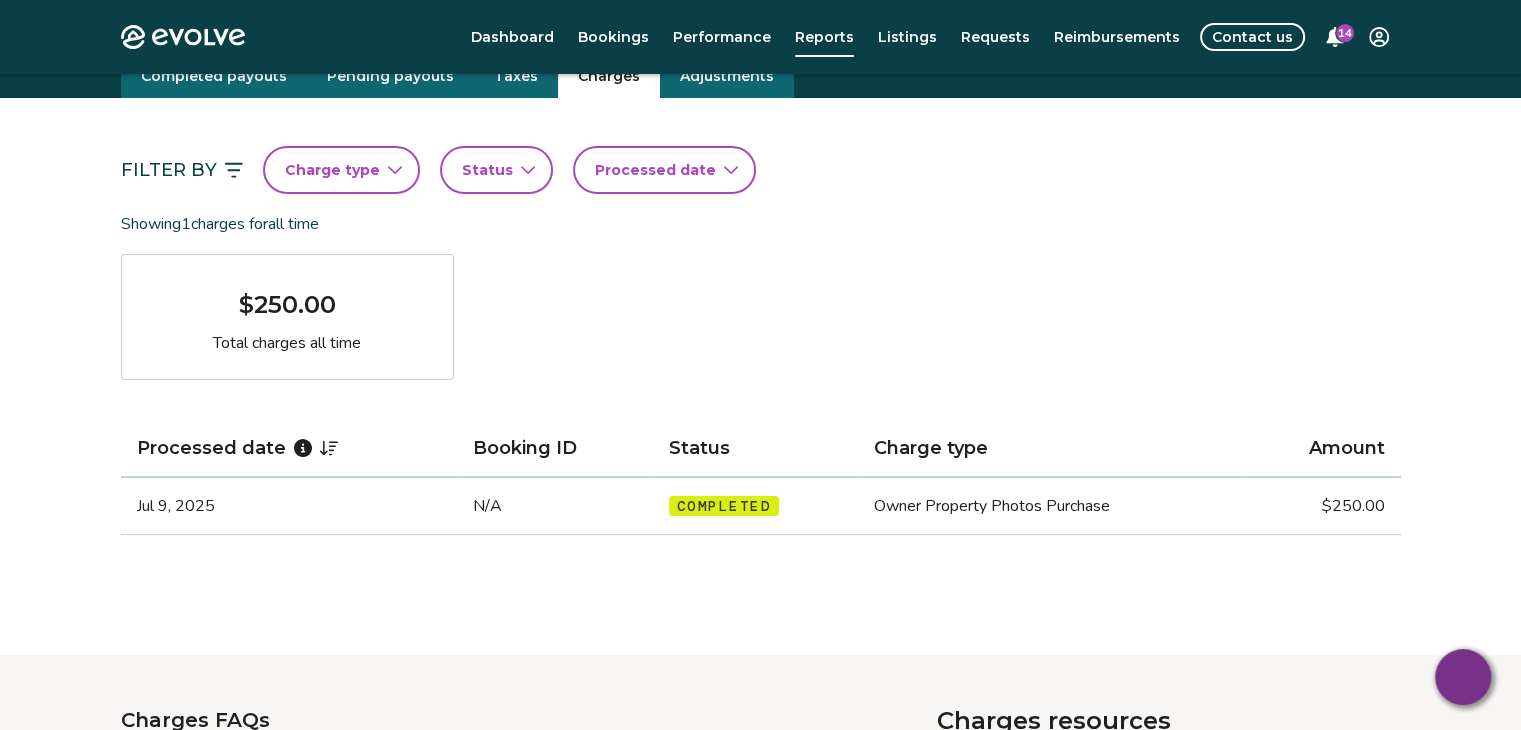 scroll, scrollTop: 2, scrollLeft: 0, axis: vertical 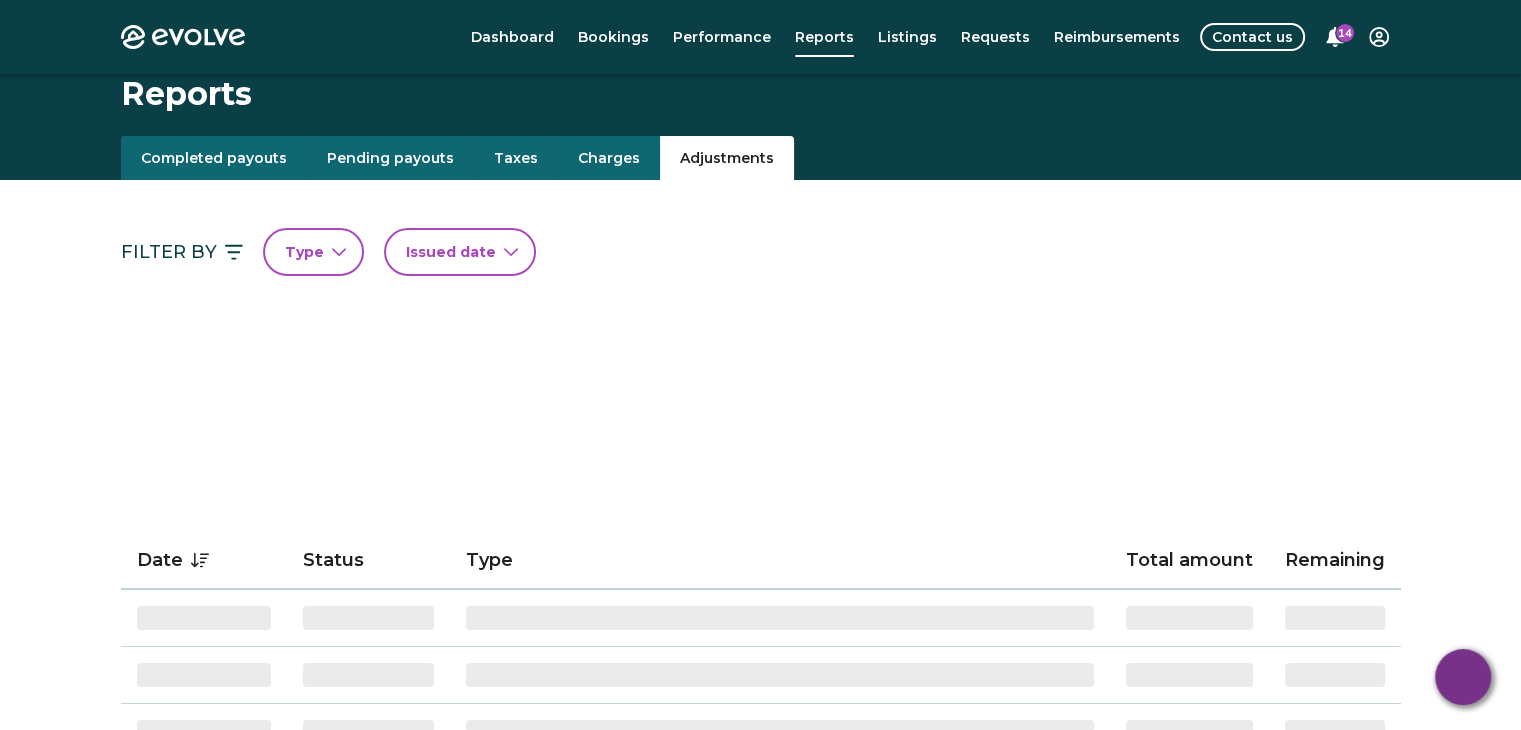 click on "Adjustments" at bounding box center (727, 158) 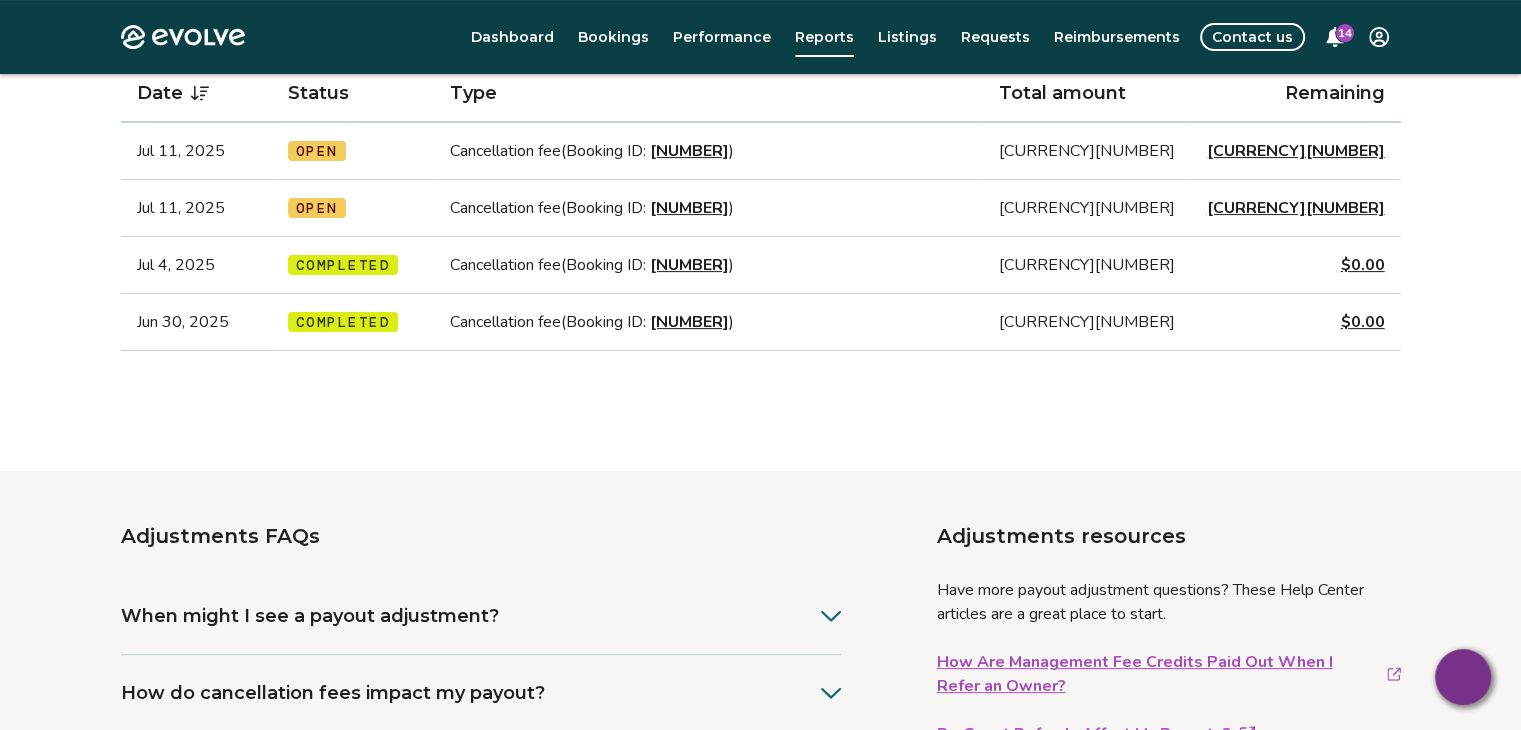 scroll, scrollTop: 410, scrollLeft: 0, axis: vertical 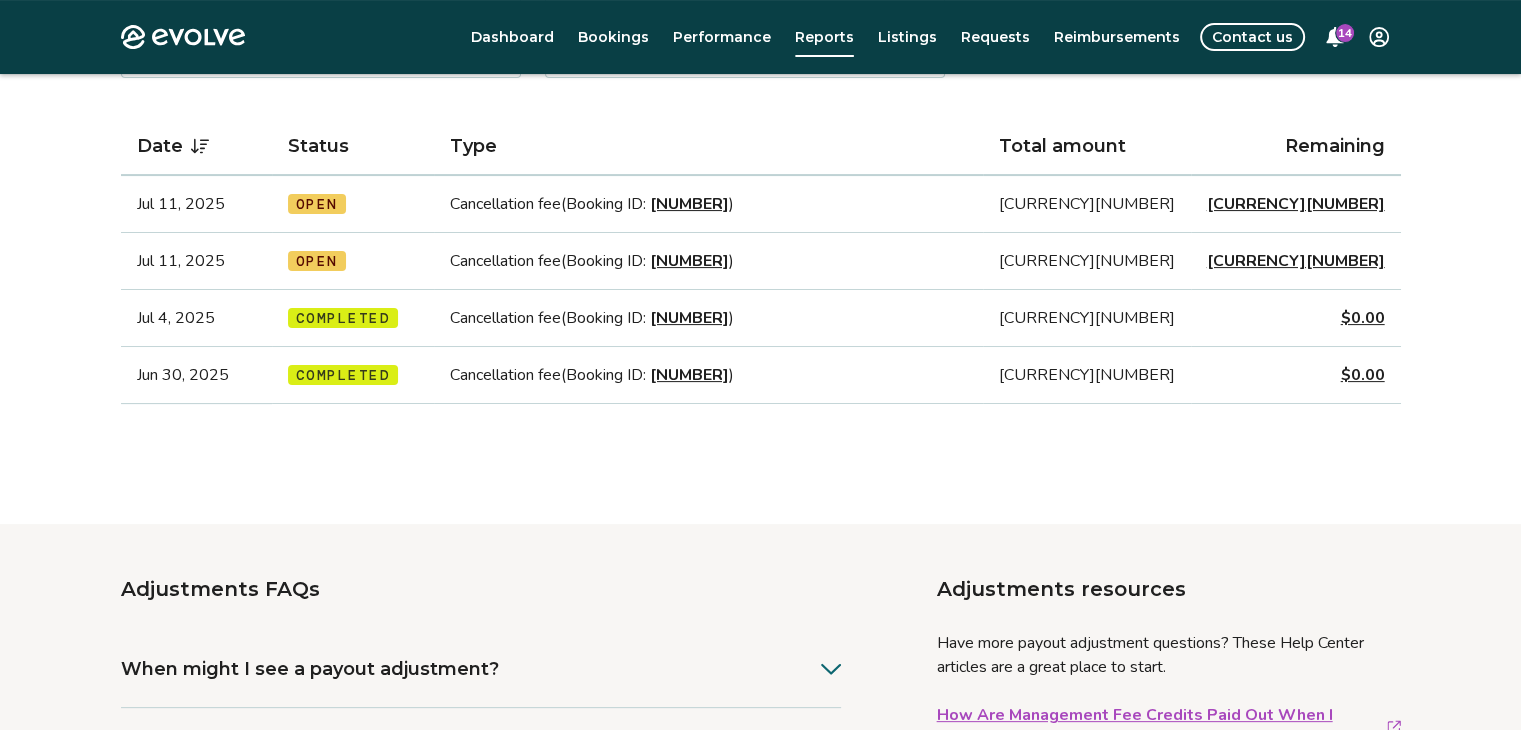 click on "Adjustments FAQs When might I see a payout adjustment? How do cancellation fees impact my payout? How are referral credits paid out? Adjustments resources Have more payout adjustment questions? These Help Center articles are a great place to start. How Are Management Fee Credits Paid Out When I Refer an Owner? Do Guest Refunds Affect My Payouts? What Do I Do If I Need to Cancel a Guest’s Reservation? Our financial reporting guide also provides helpful definitions for payout report terminology. Download Financial Guide PDF" at bounding box center (761, 807) 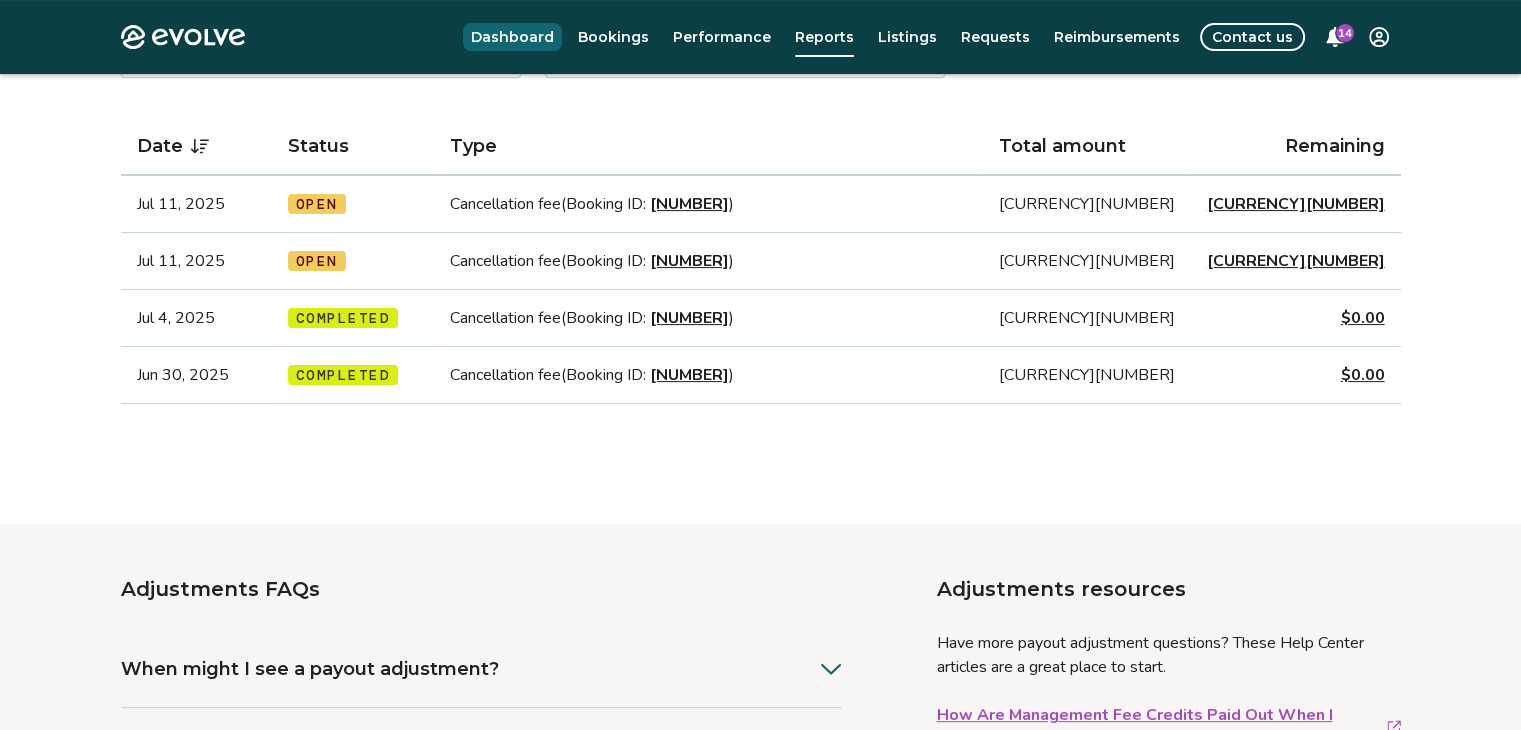 click on "Dashboard" at bounding box center [512, 37] 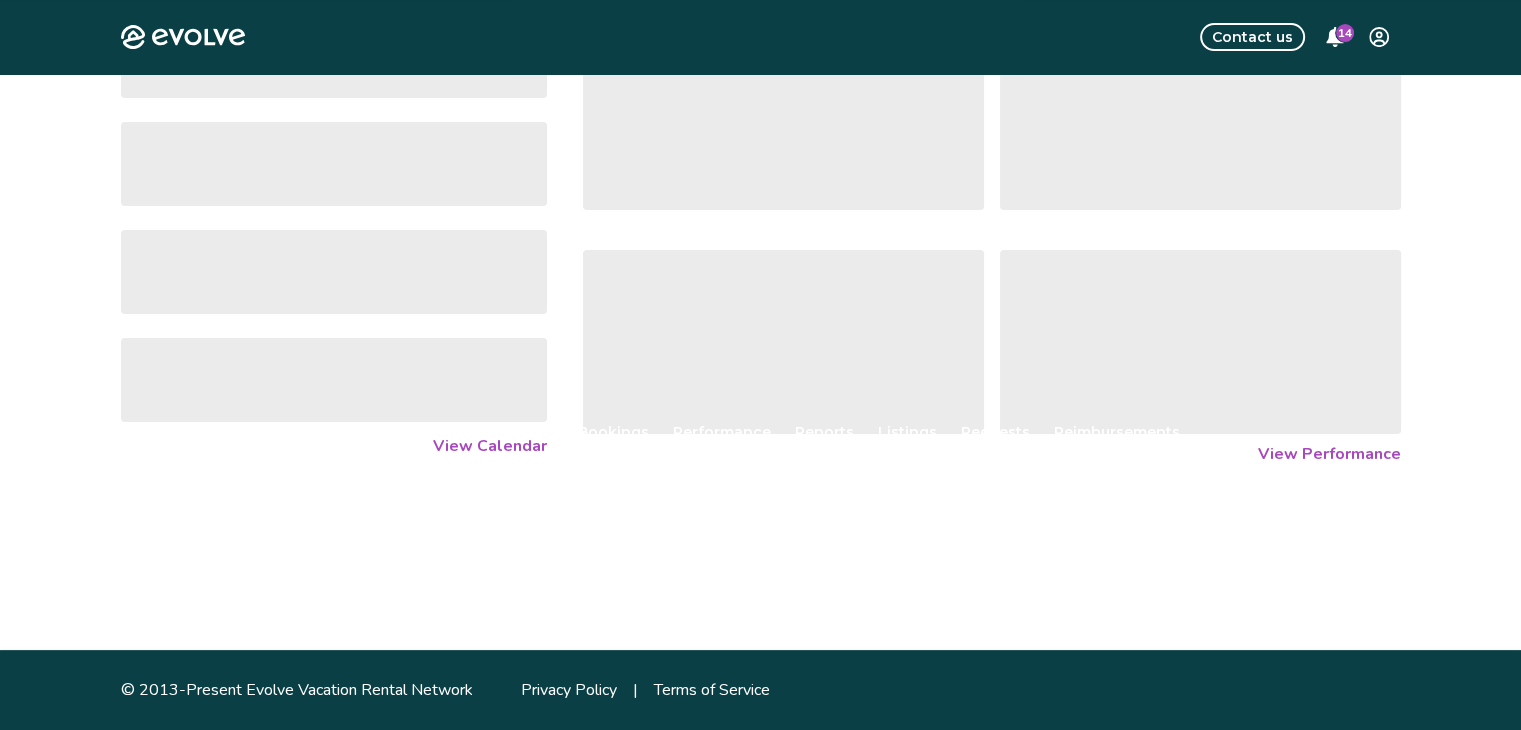 scroll, scrollTop: 0, scrollLeft: 0, axis: both 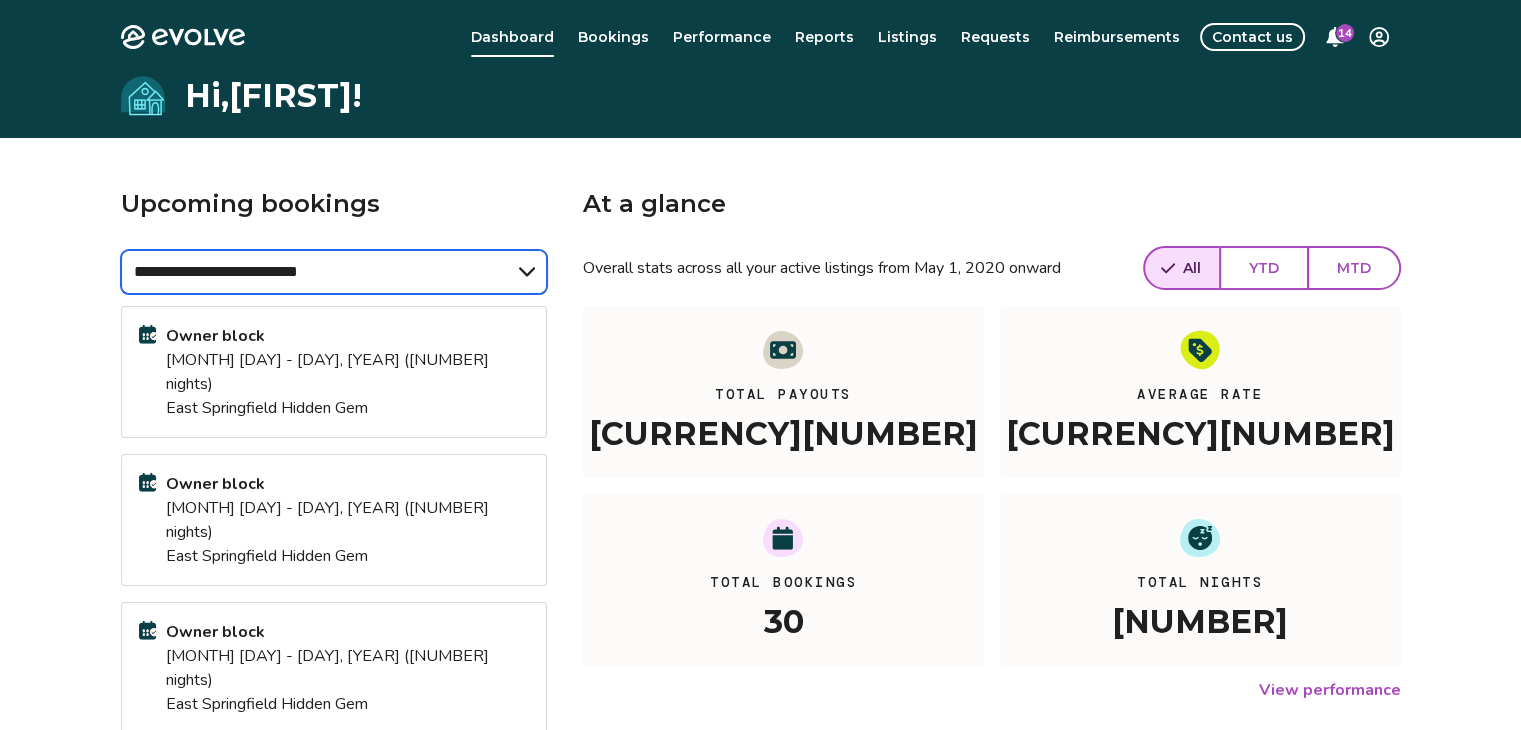 click on "**********" at bounding box center (334, 272) 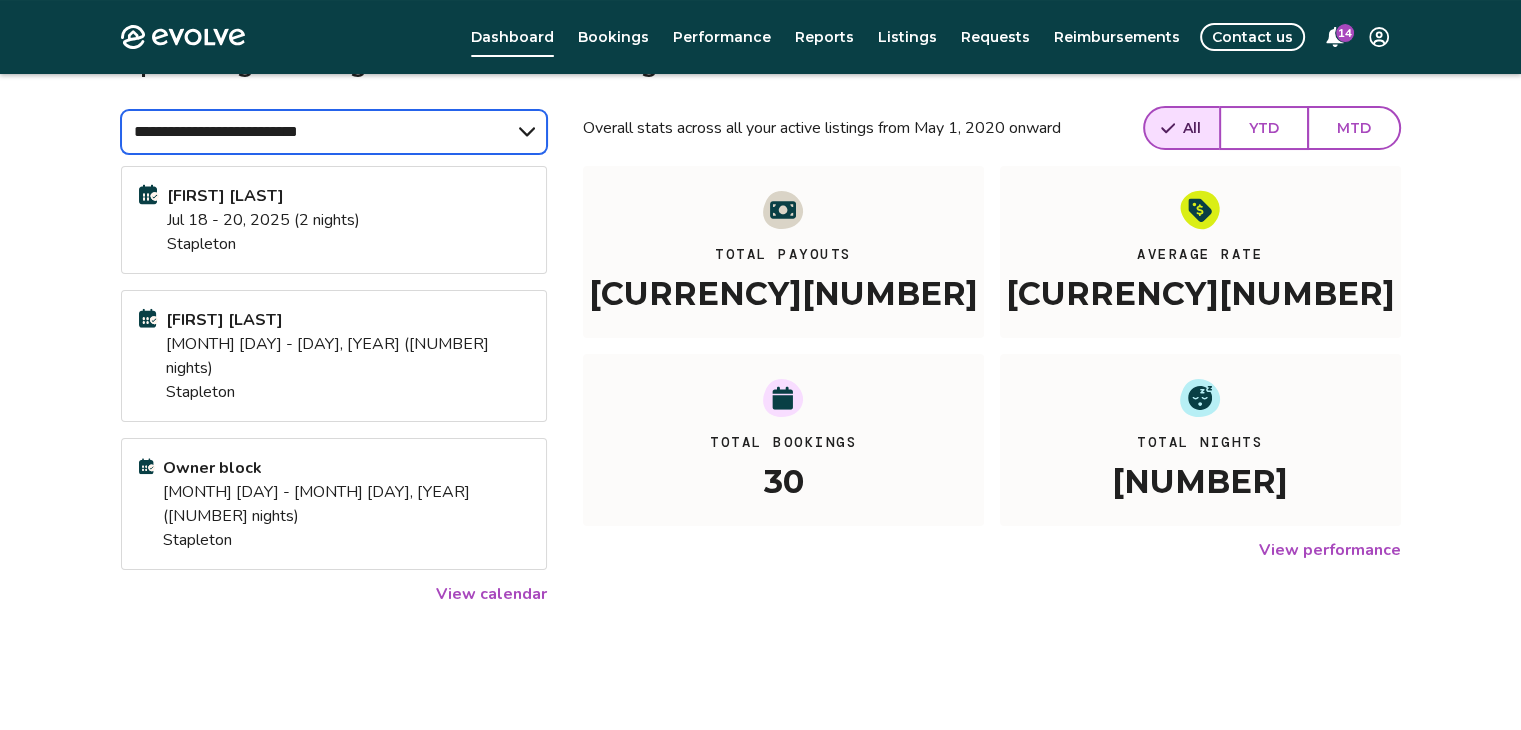 scroll, scrollTop: 140, scrollLeft: 0, axis: vertical 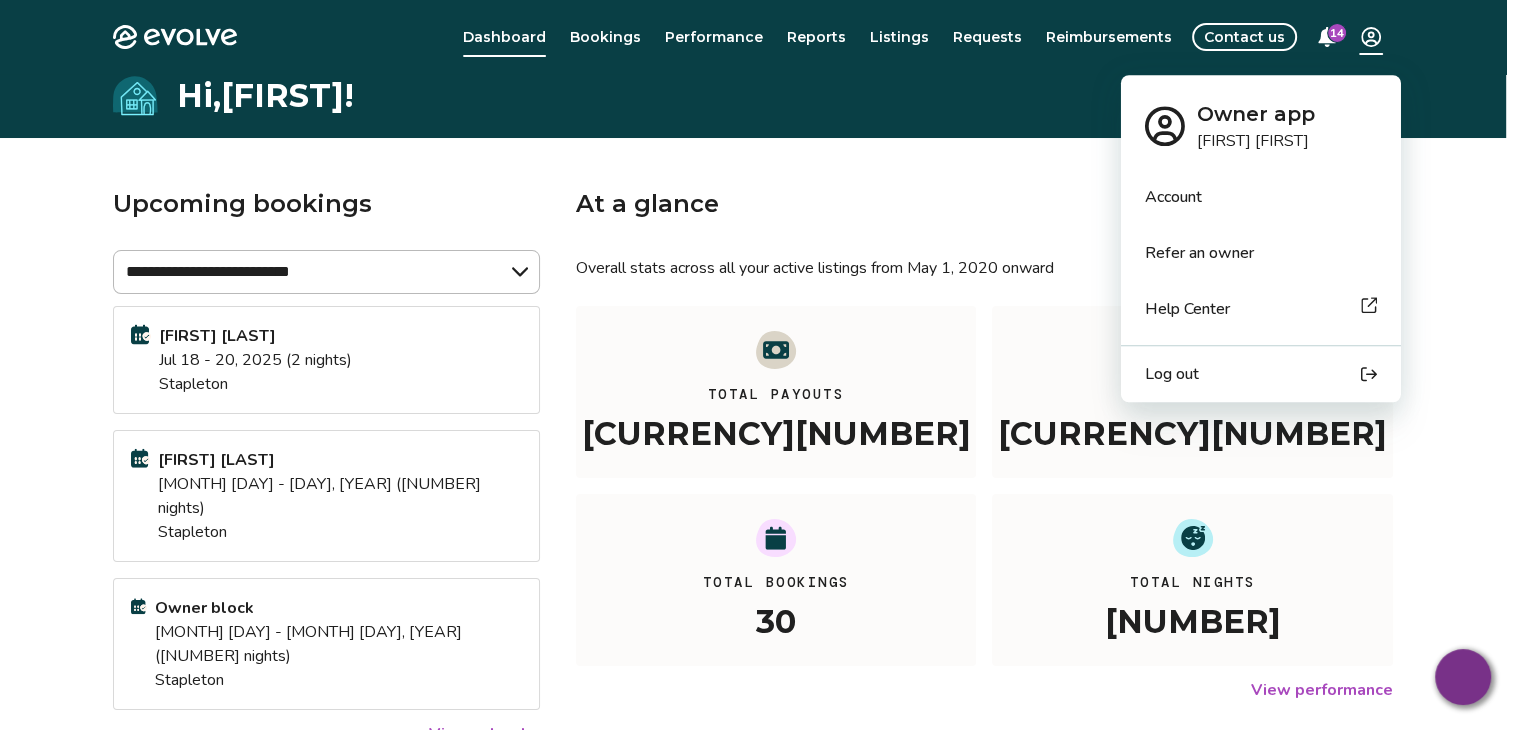 click on "**********" at bounding box center (760, 525) 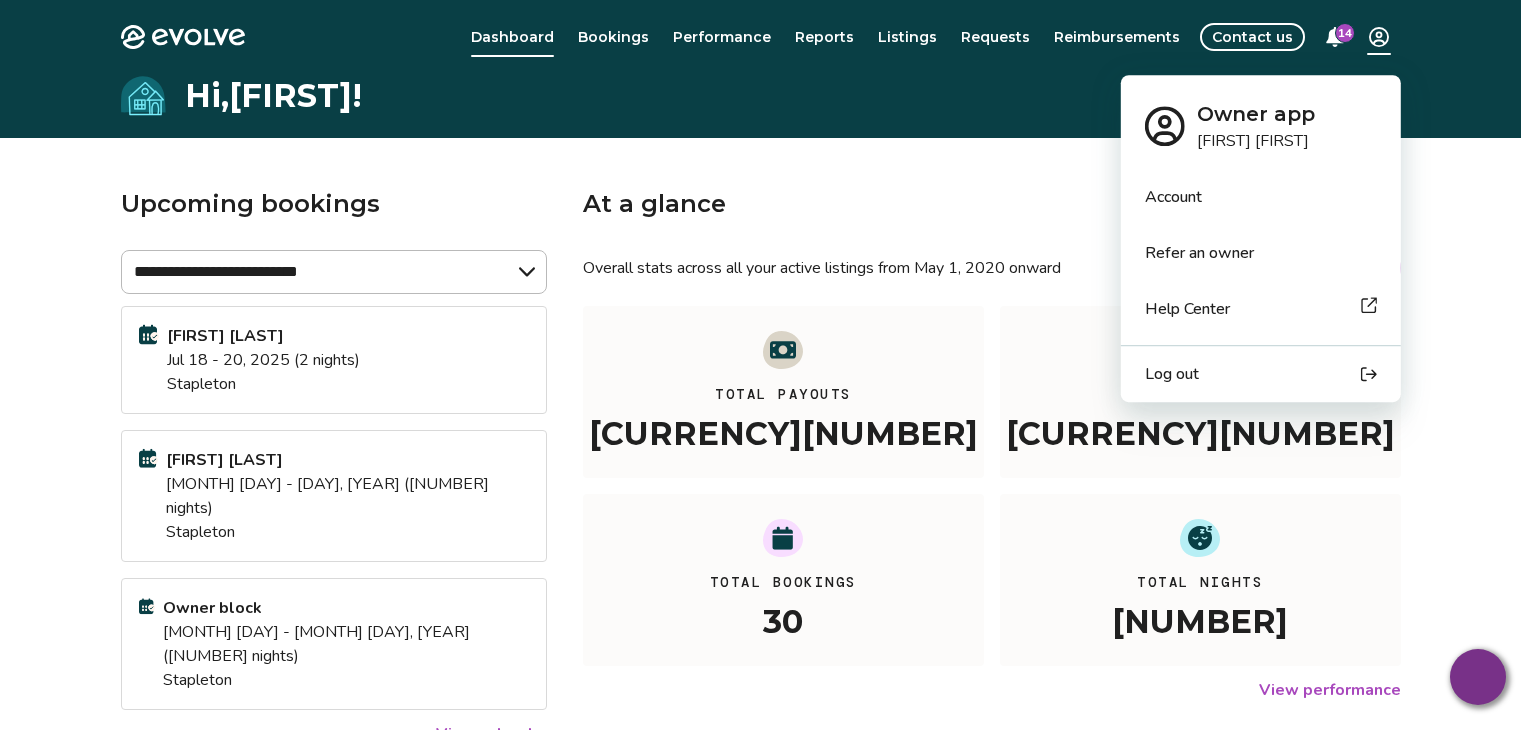 click on "Log out" at bounding box center [1172, 374] 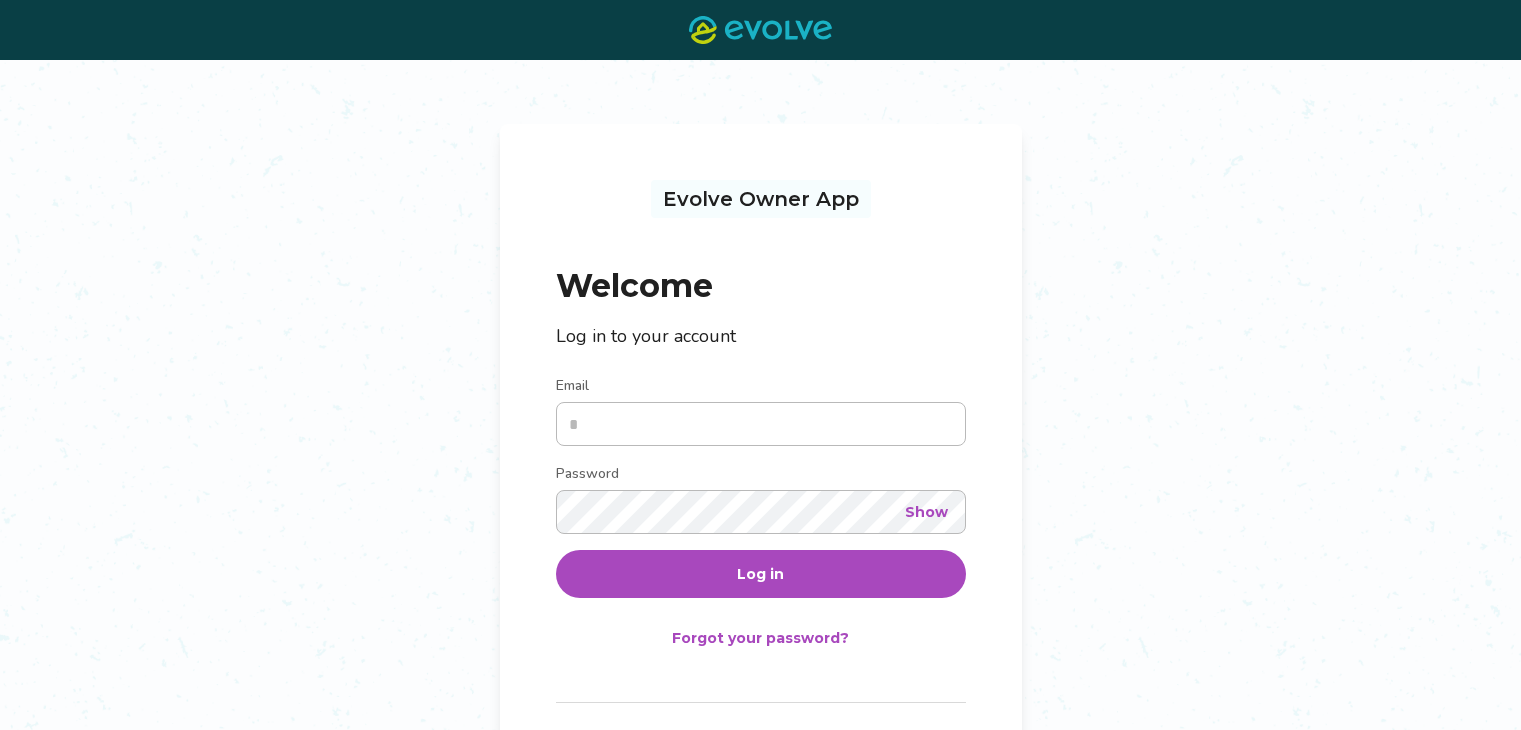 scroll, scrollTop: 0, scrollLeft: 0, axis: both 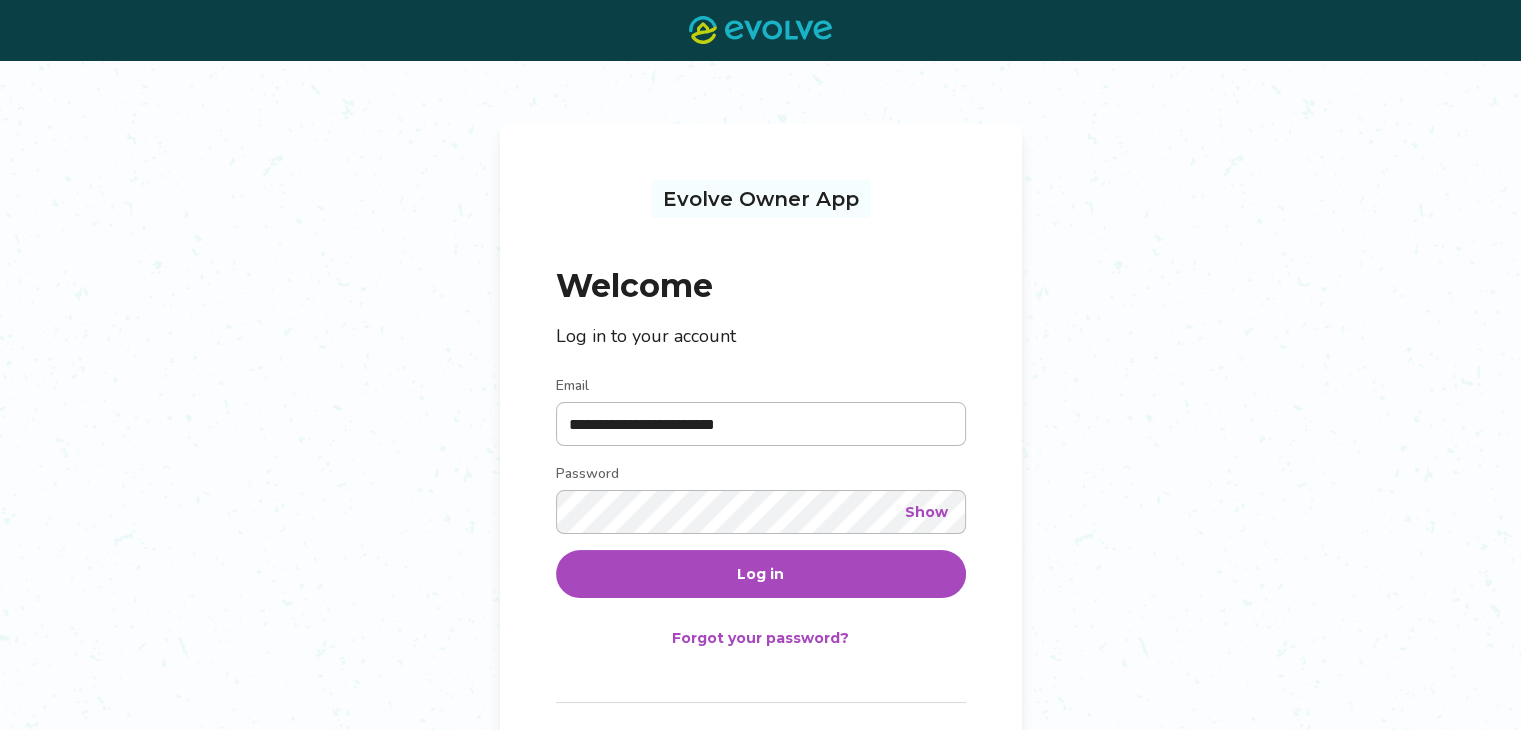 click on "**********" at bounding box center (761, 424) 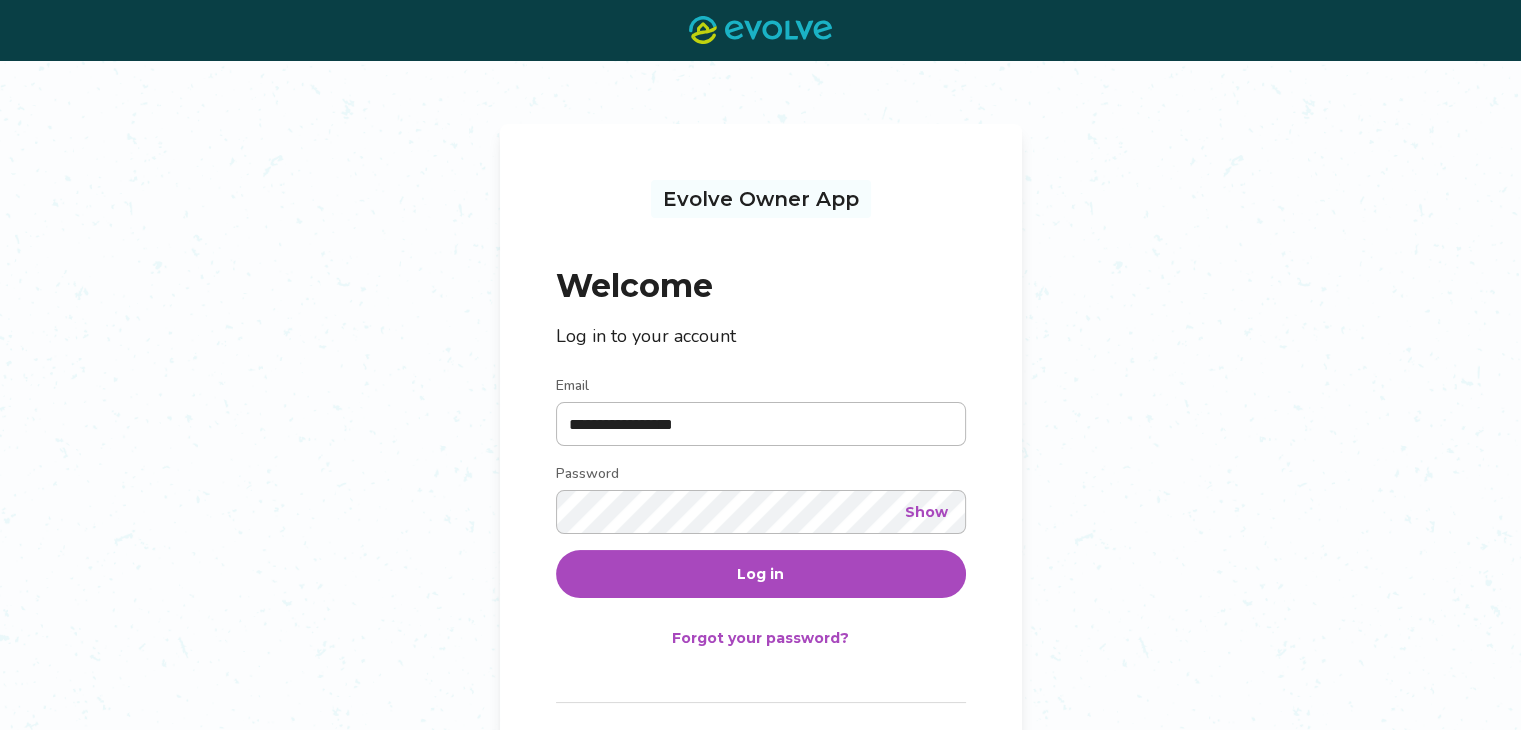 click on "Log in" at bounding box center [761, 574] 